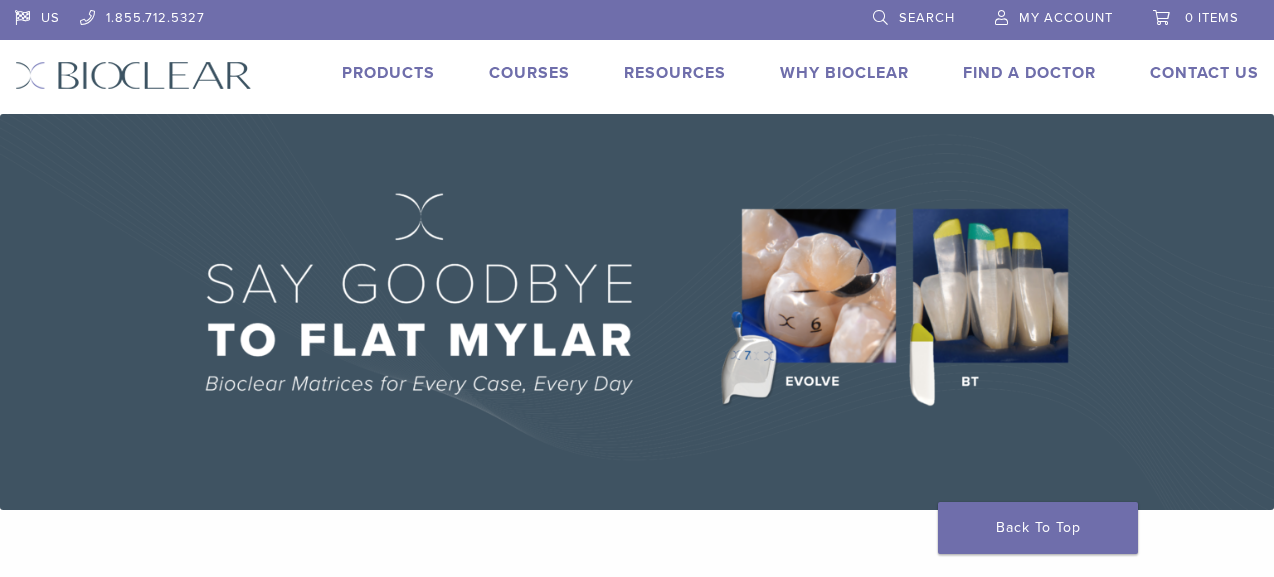scroll, scrollTop: 0, scrollLeft: 0, axis: both 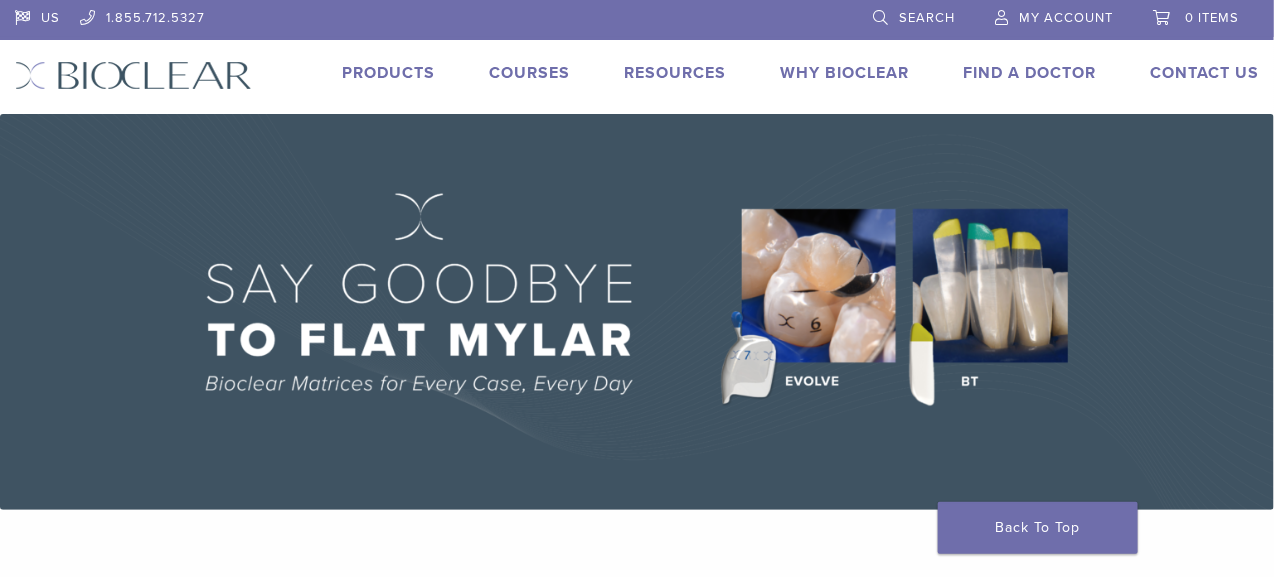 click on "Products" at bounding box center (388, 73) 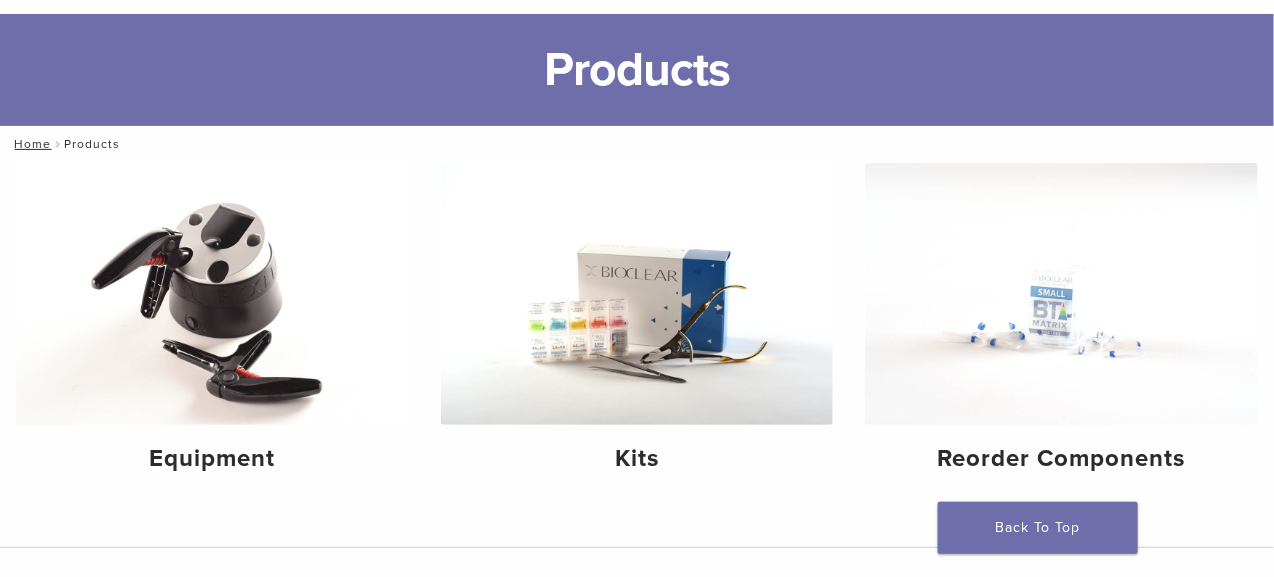scroll, scrollTop: 0, scrollLeft: 0, axis: both 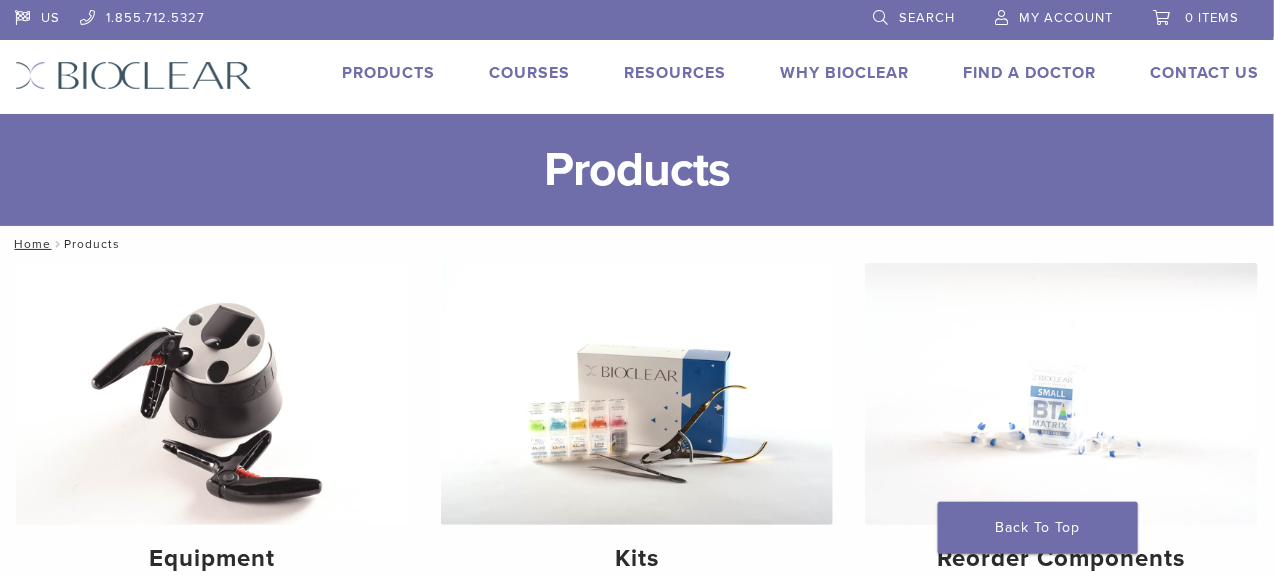 click on "Products" at bounding box center (388, 73) 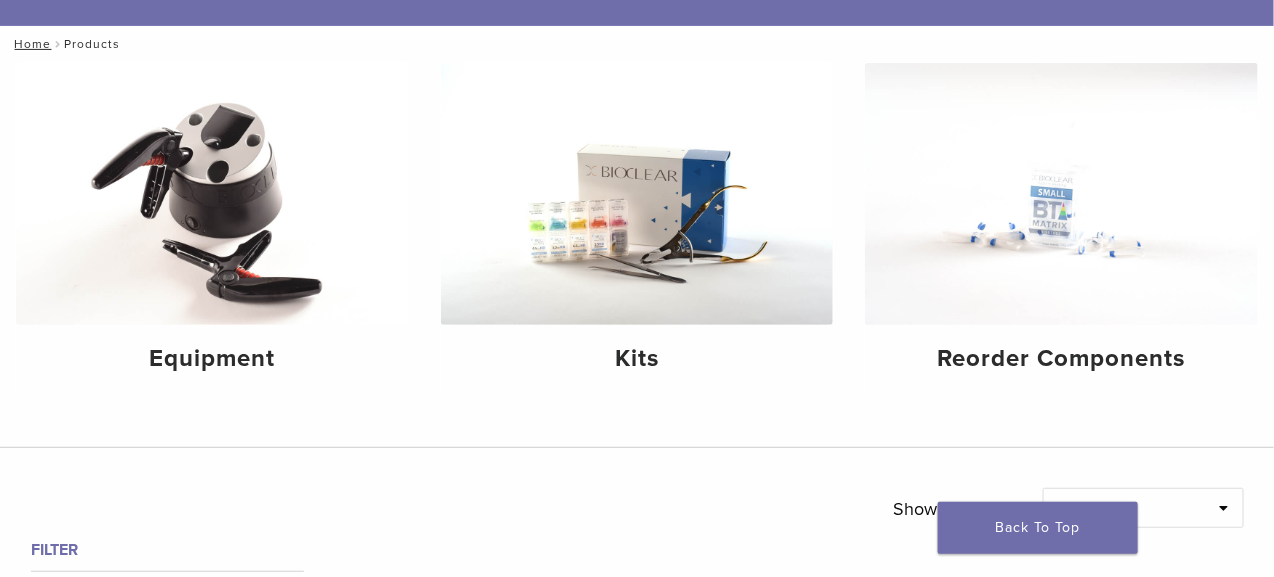 scroll, scrollTop: 300, scrollLeft: 0, axis: vertical 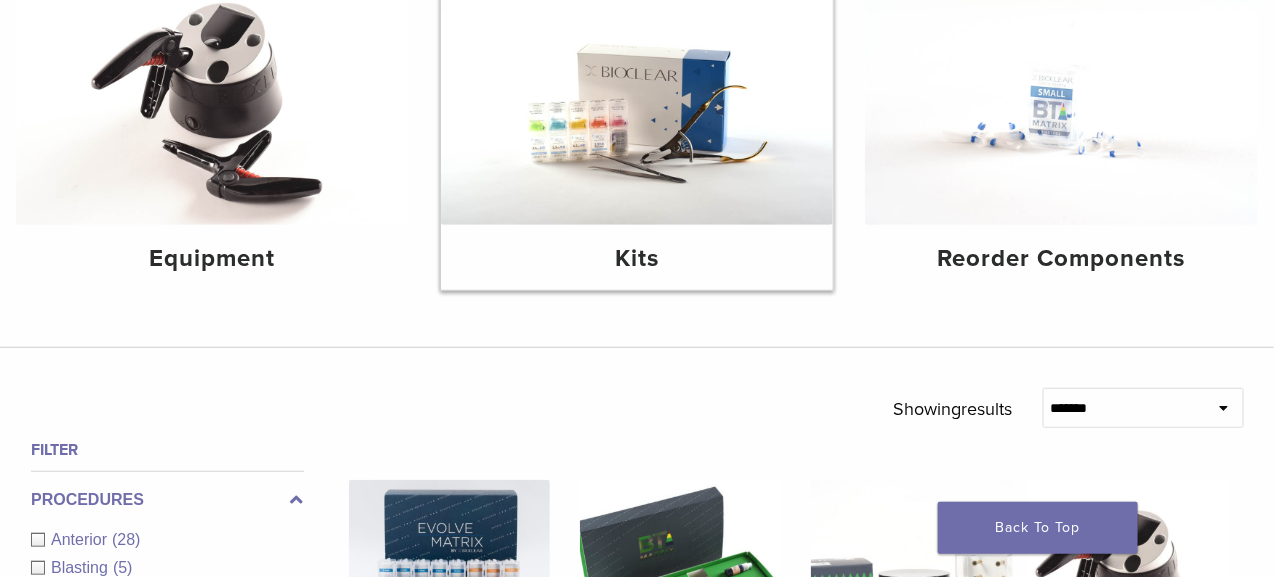 click at bounding box center (637, 94) 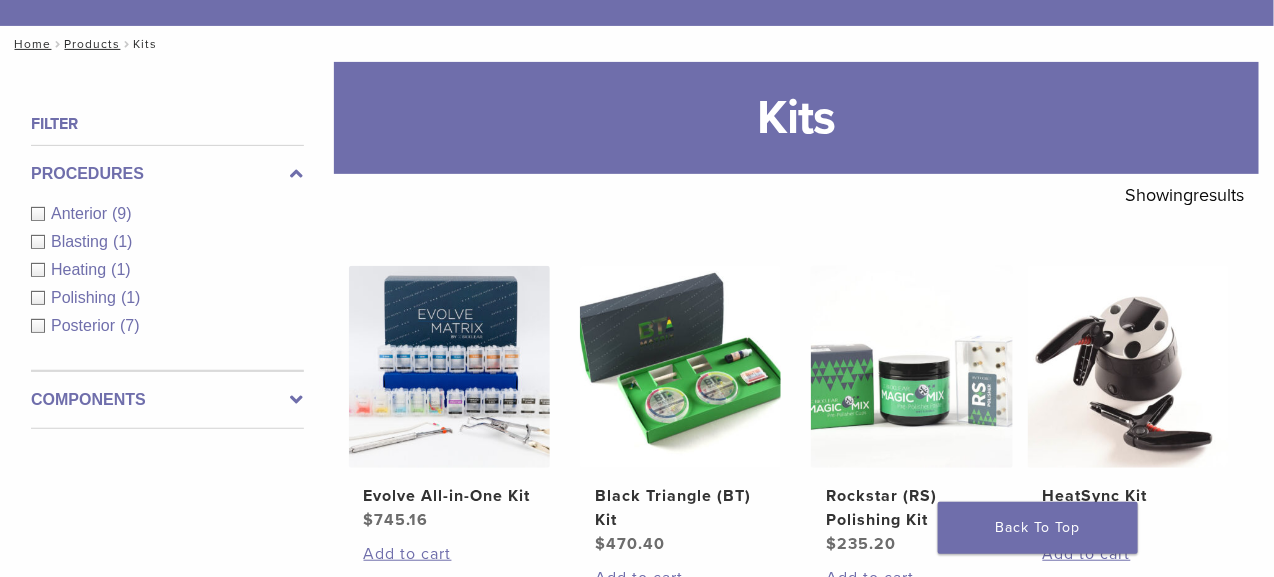 scroll, scrollTop: 100, scrollLeft: 0, axis: vertical 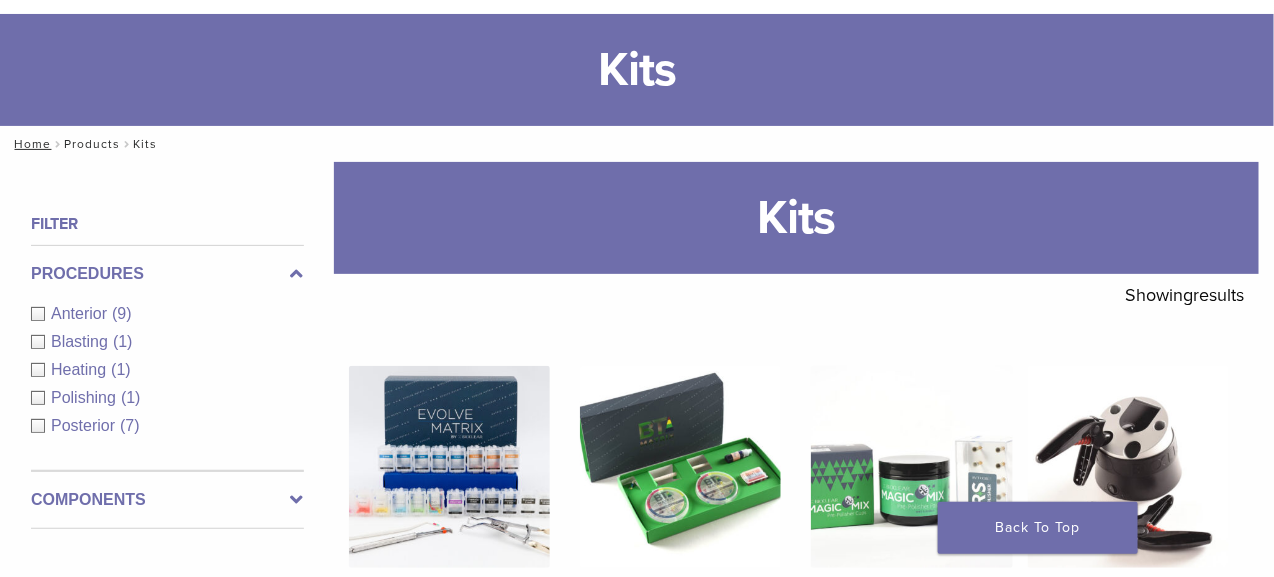 click on "Products" at bounding box center (92, 144) 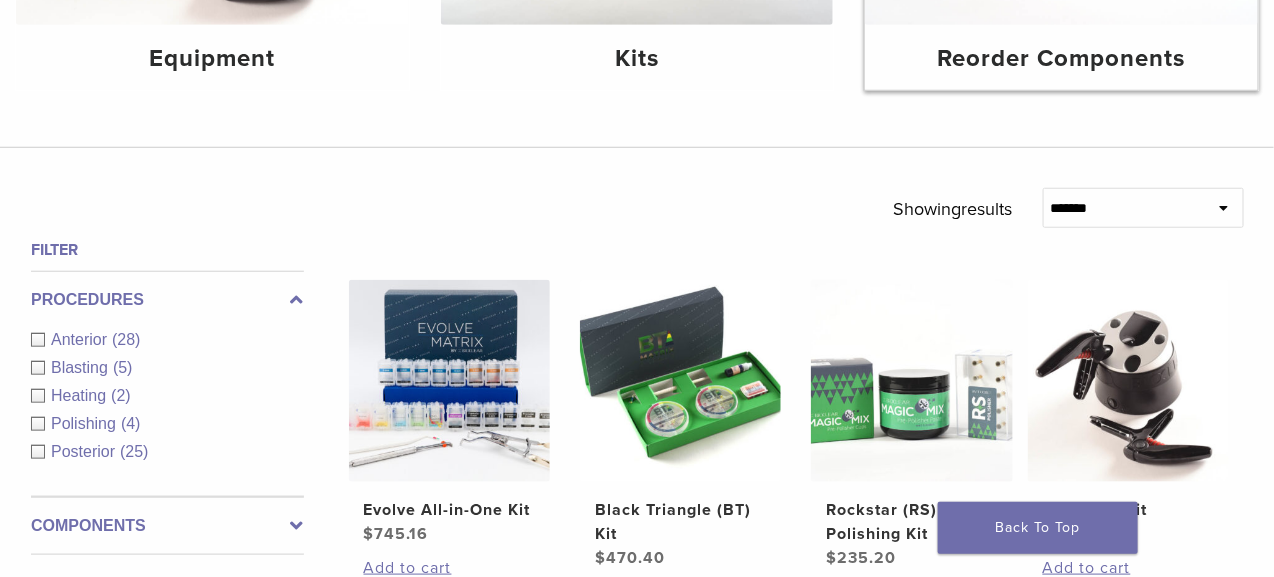 scroll, scrollTop: 200, scrollLeft: 0, axis: vertical 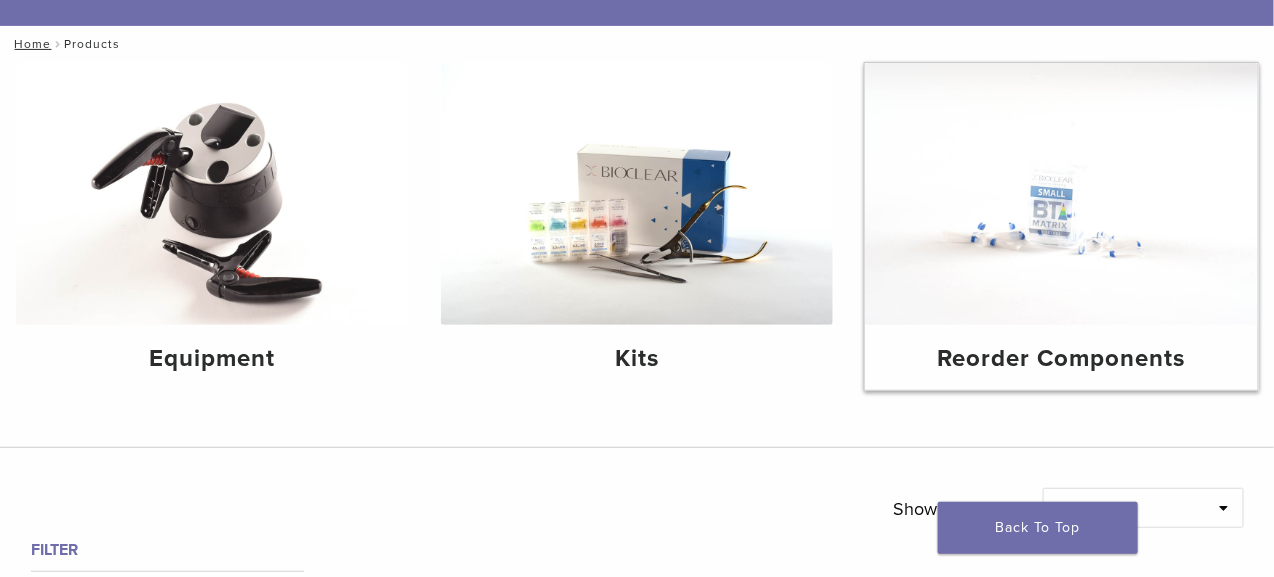 click at bounding box center (1061, 194) 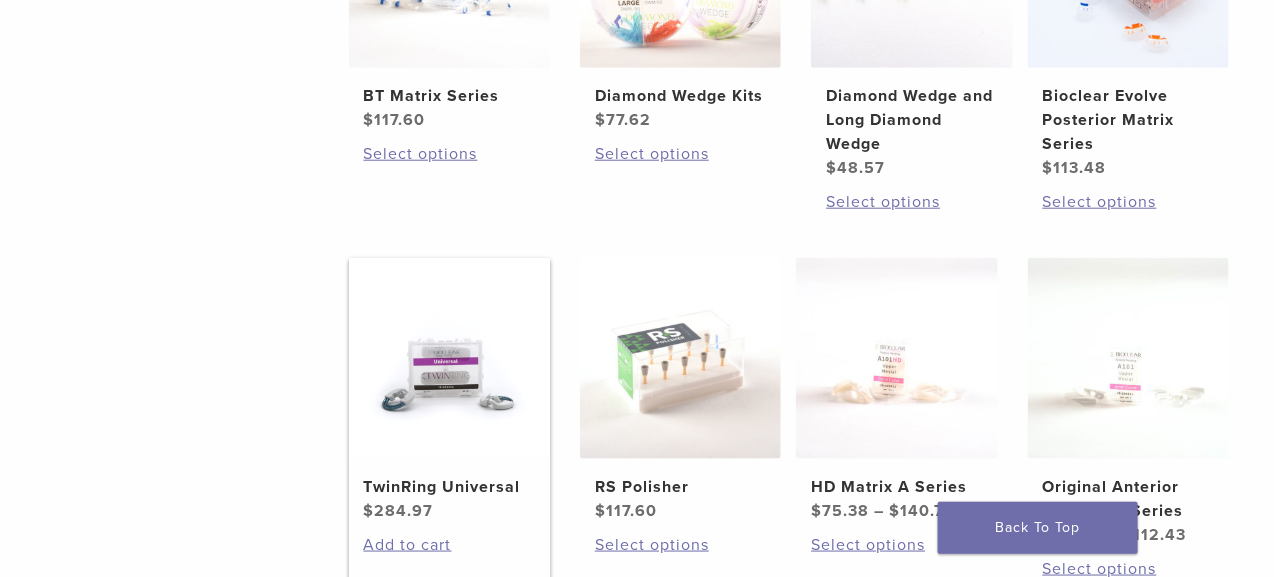 scroll, scrollTop: 700, scrollLeft: 0, axis: vertical 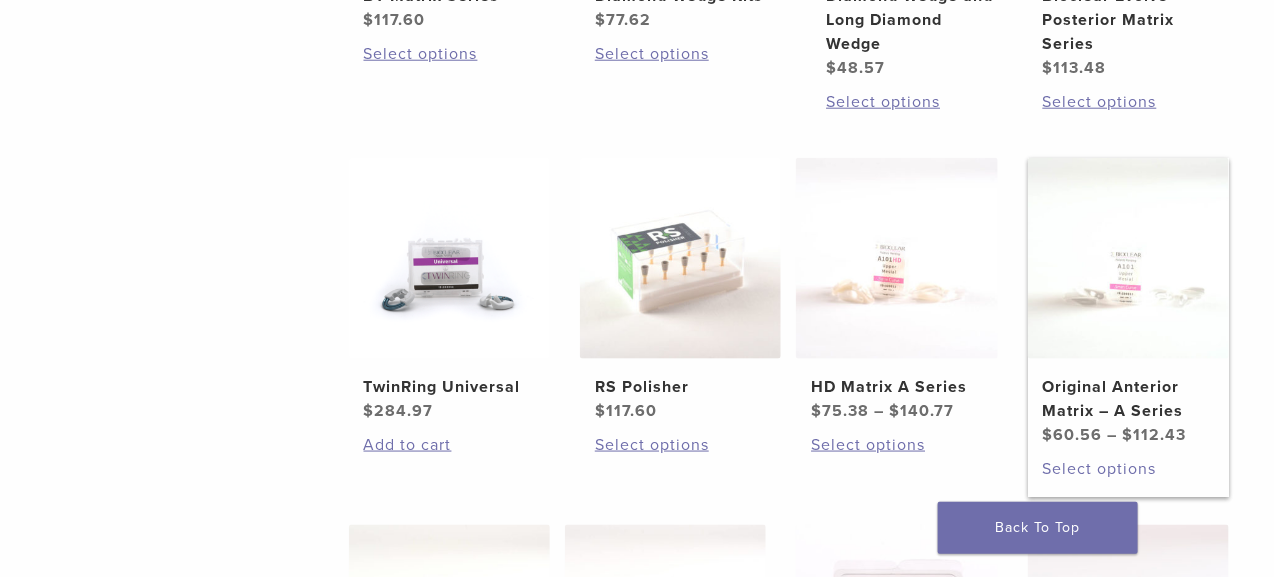 click on "Select options" at bounding box center (1128, 469) 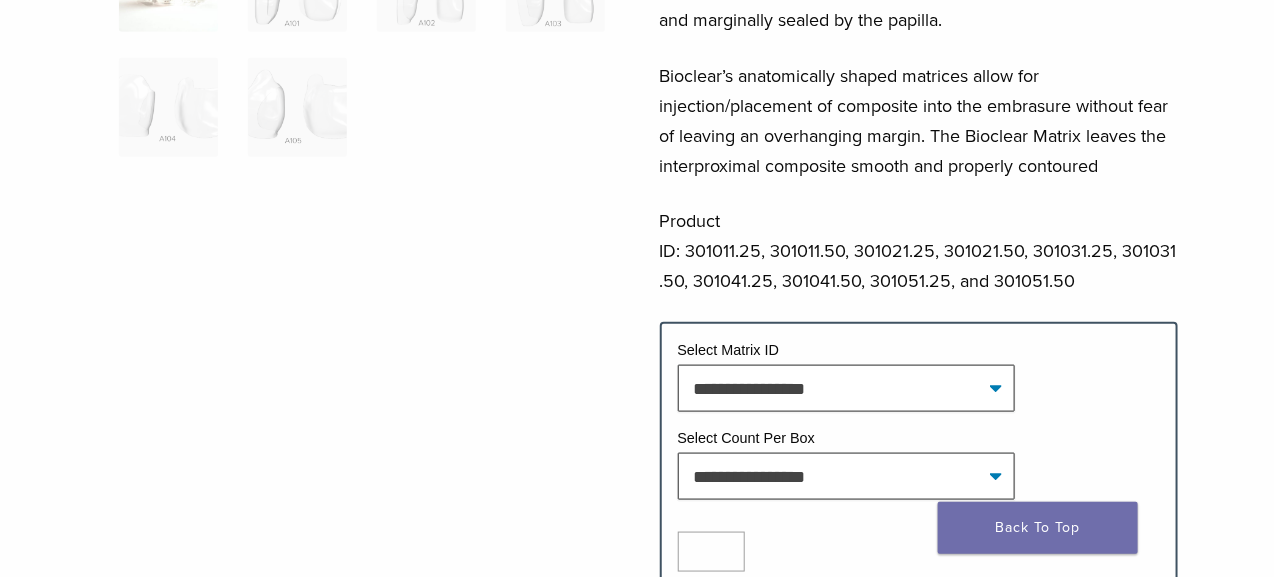 scroll, scrollTop: 700, scrollLeft: 0, axis: vertical 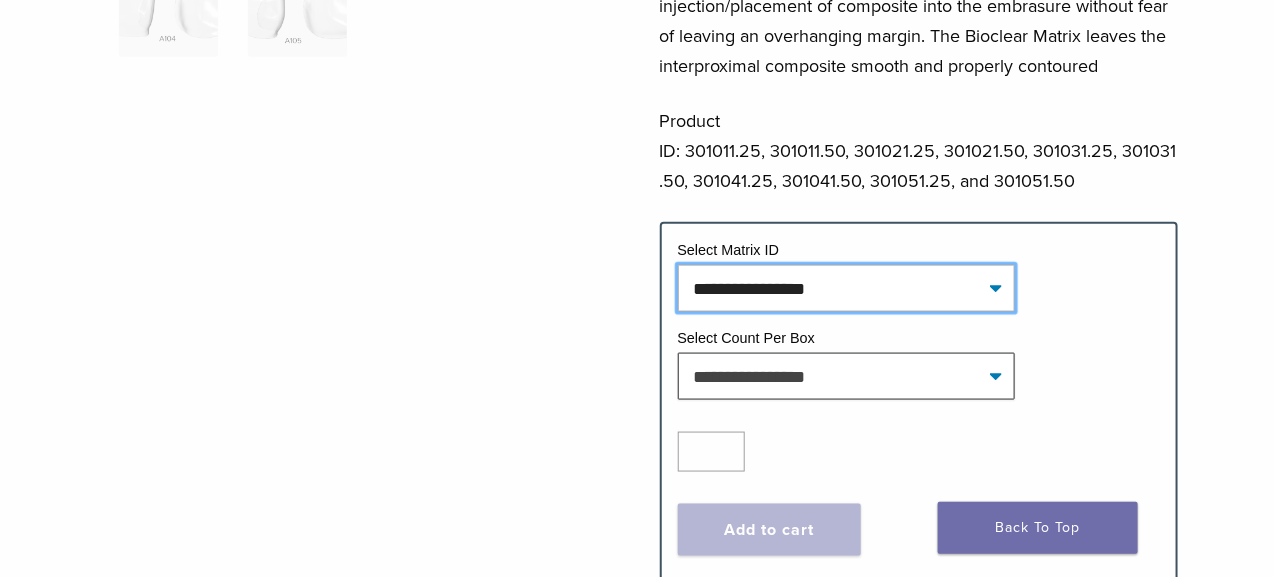 click on "**********" 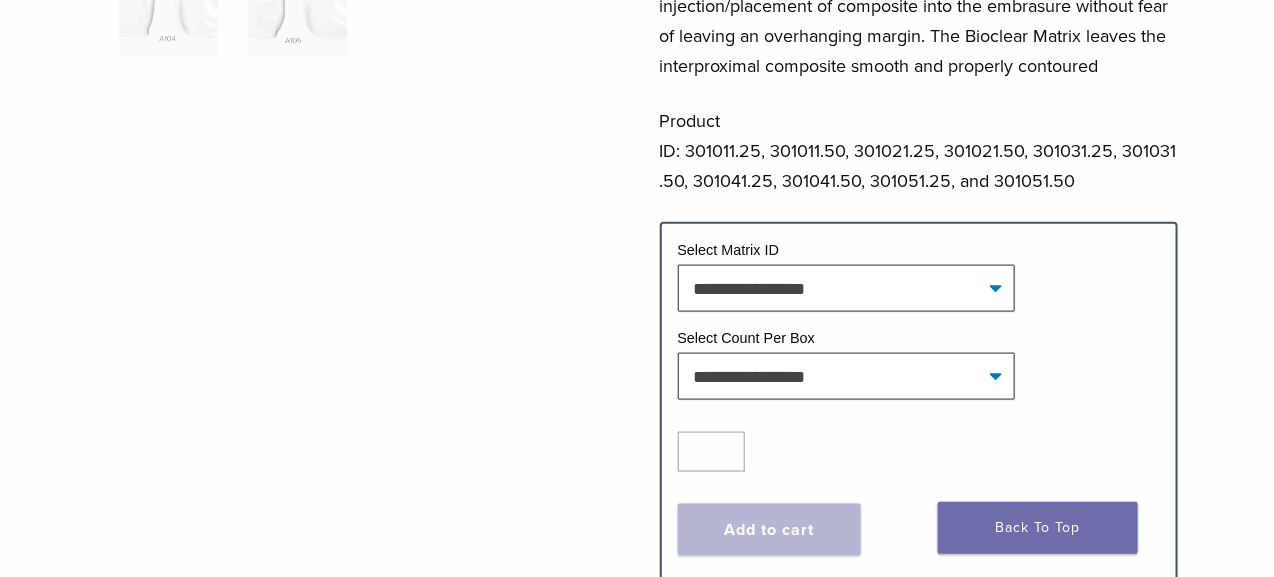 click on "**********" 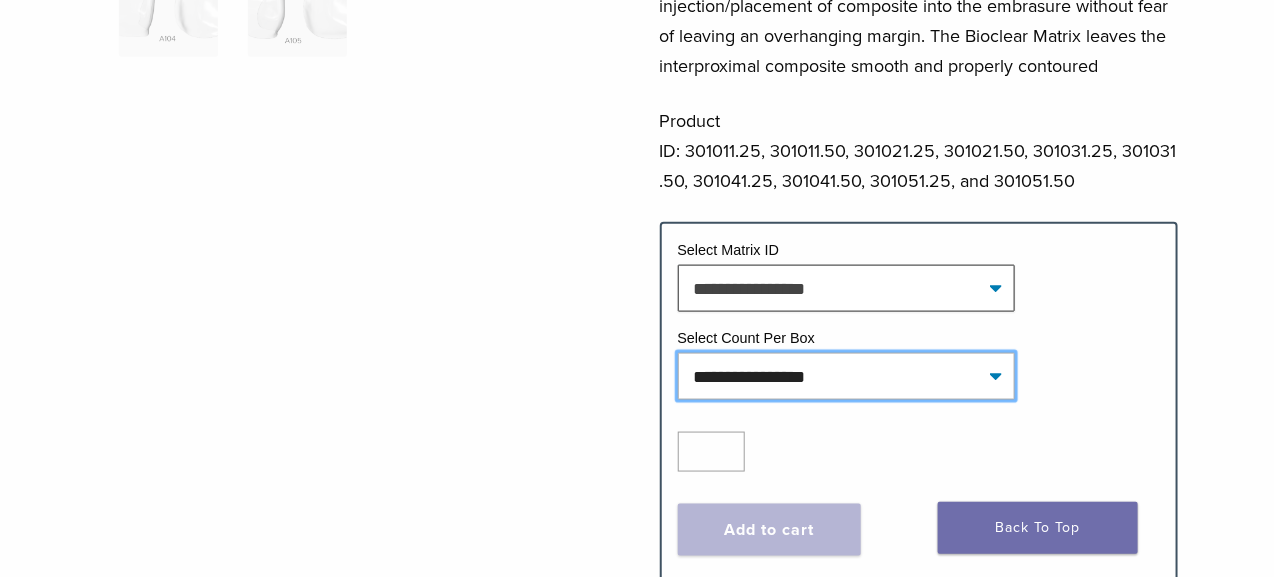 click on "**********" 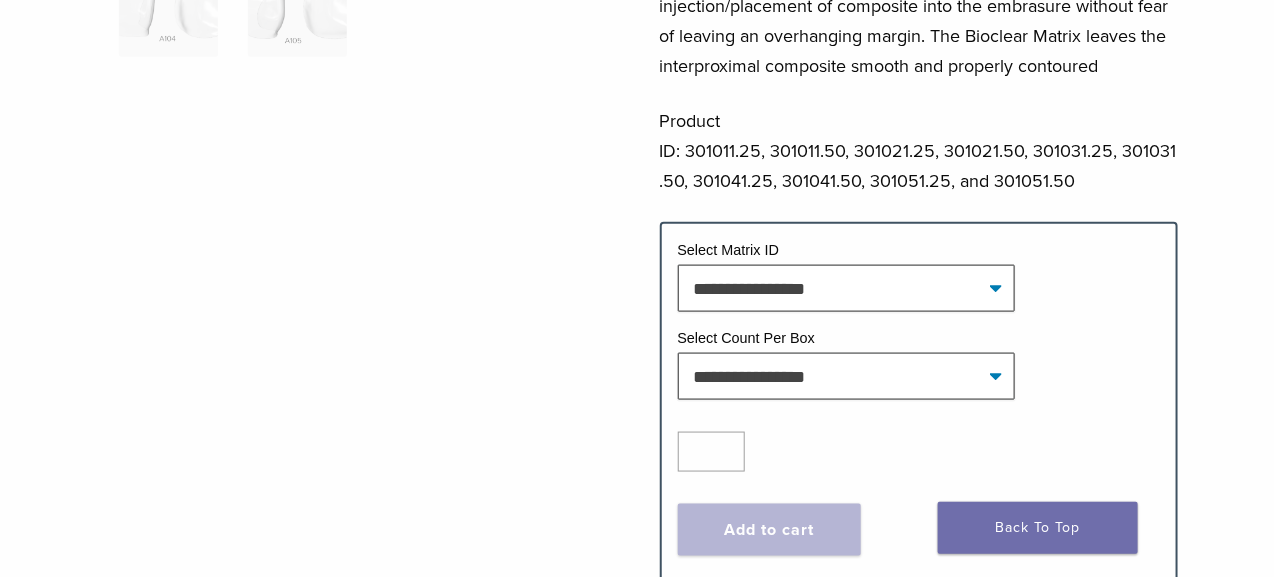 click on "**********" 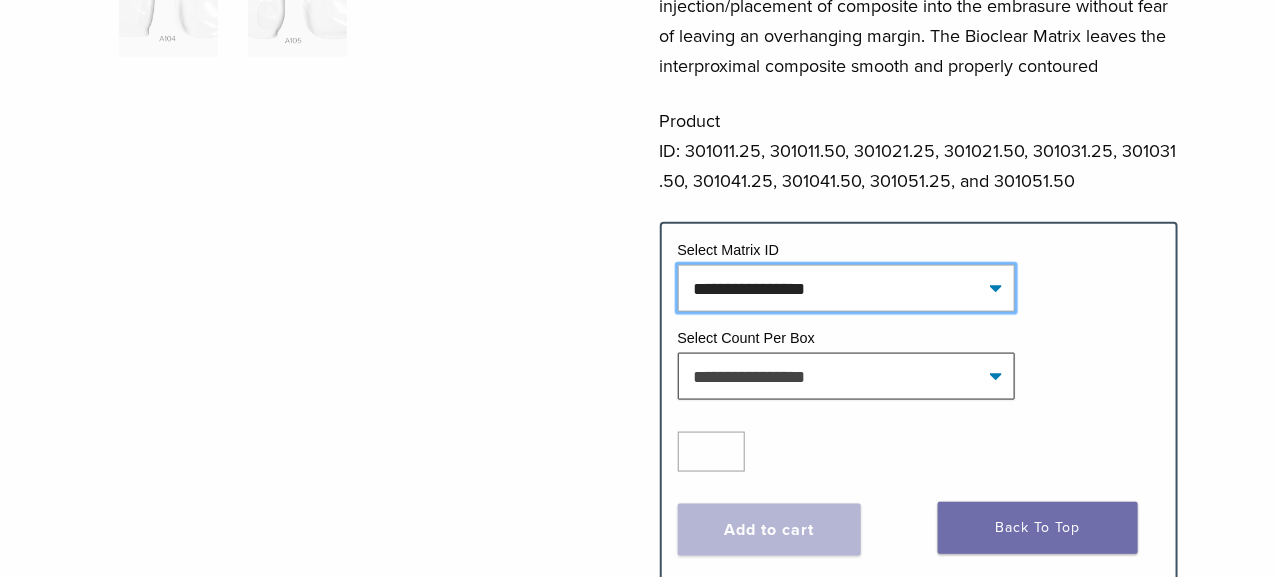 click on "**********" 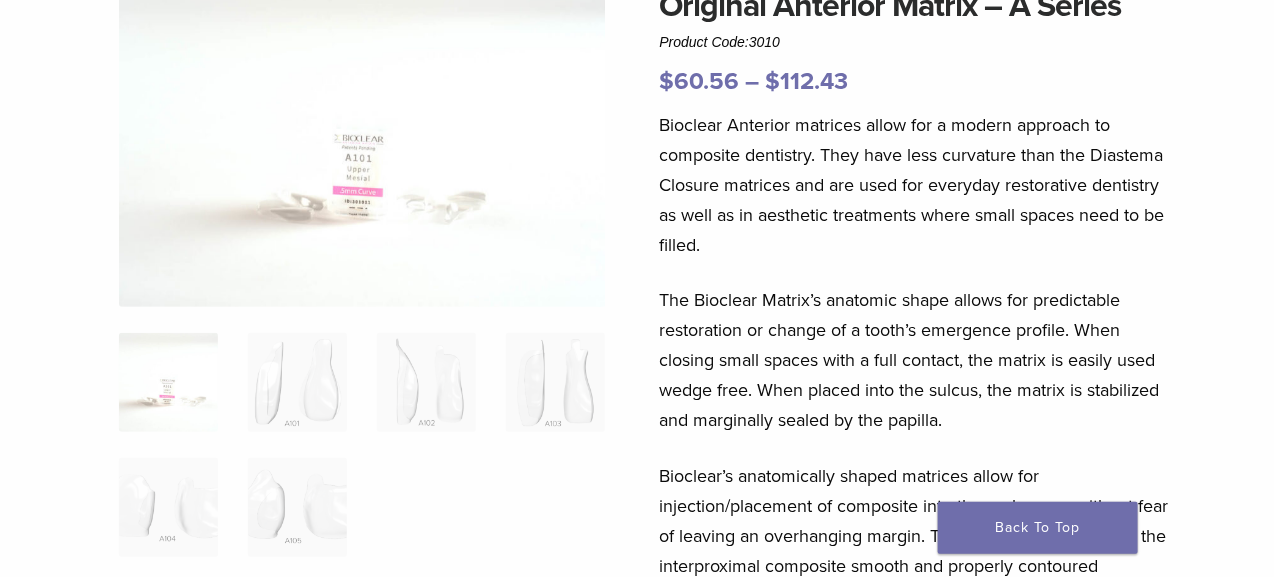 scroll, scrollTop: 0, scrollLeft: 0, axis: both 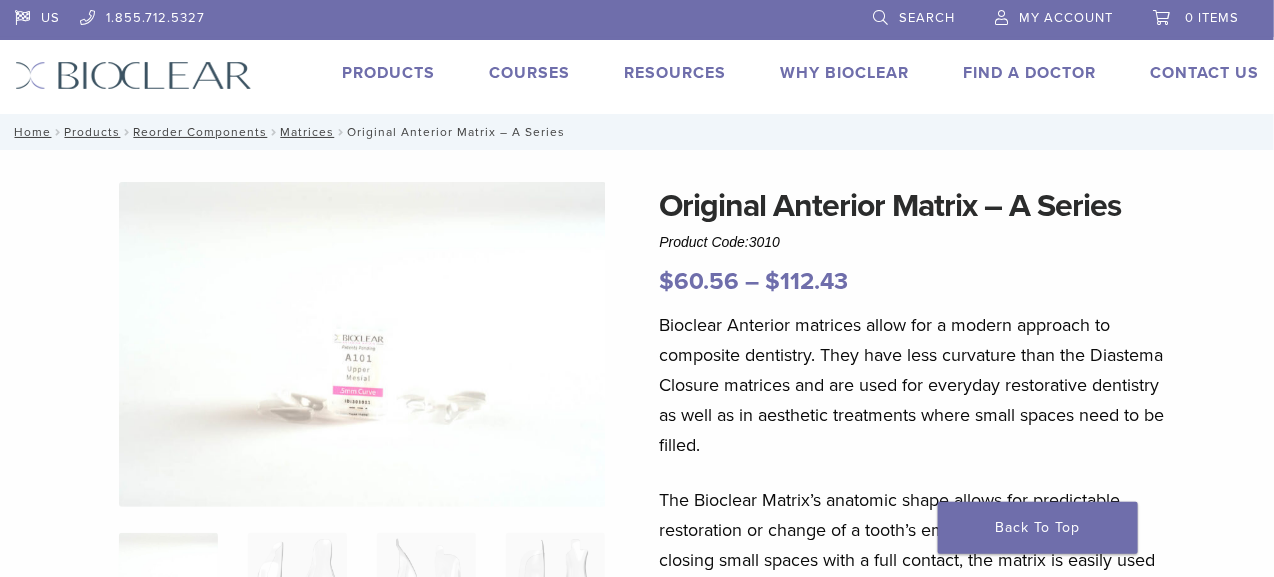 click on "My Account" at bounding box center (1066, 18) 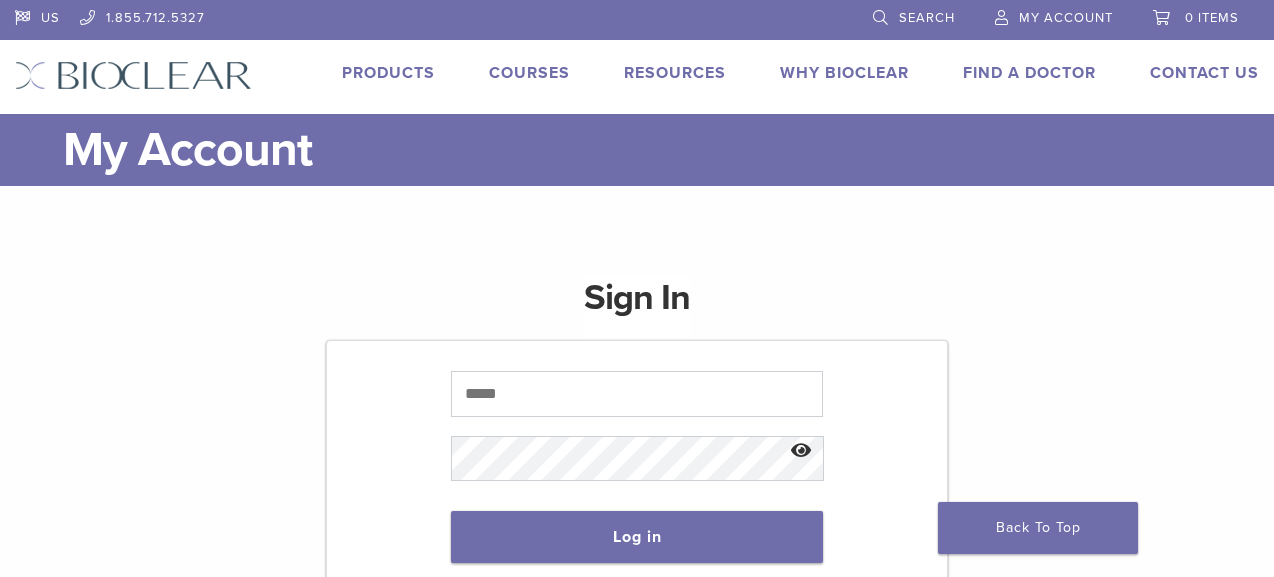 scroll, scrollTop: 0, scrollLeft: 0, axis: both 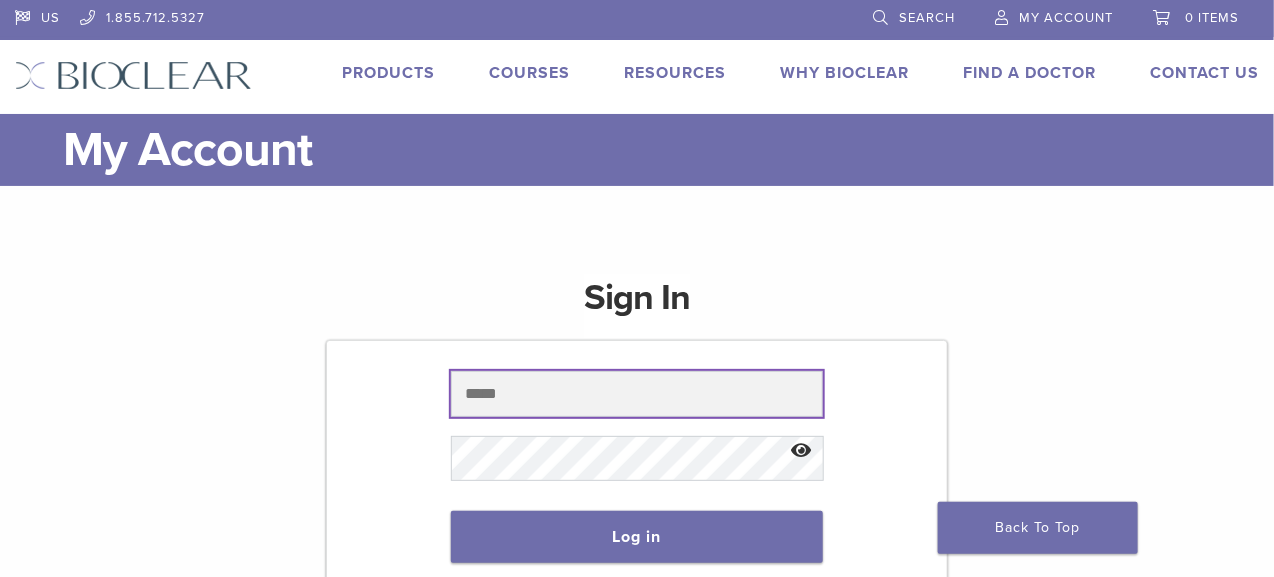click at bounding box center [637, 394] 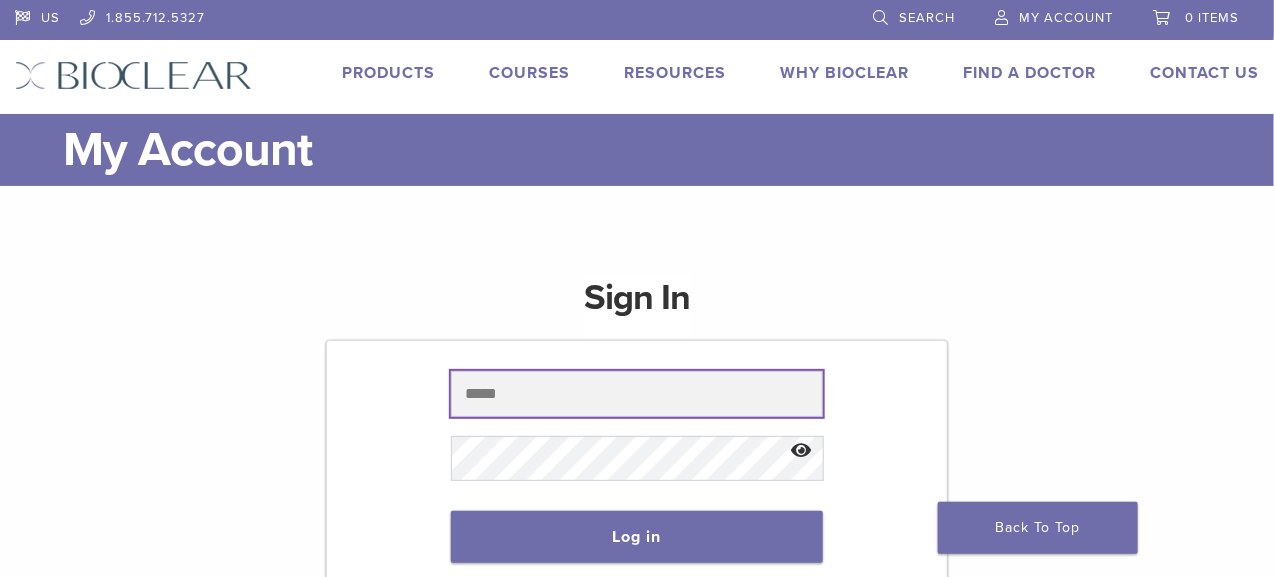 scroll, scrollTop: 200, scrollLeft: 0, axis: vertical 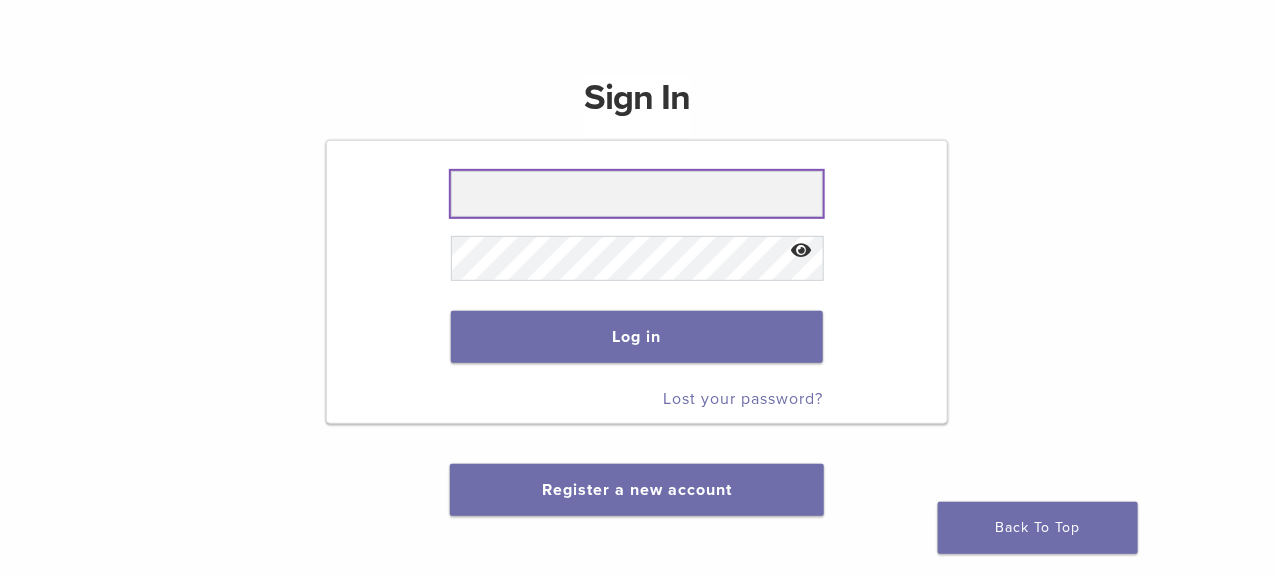 click at bounding box center [637, 194] 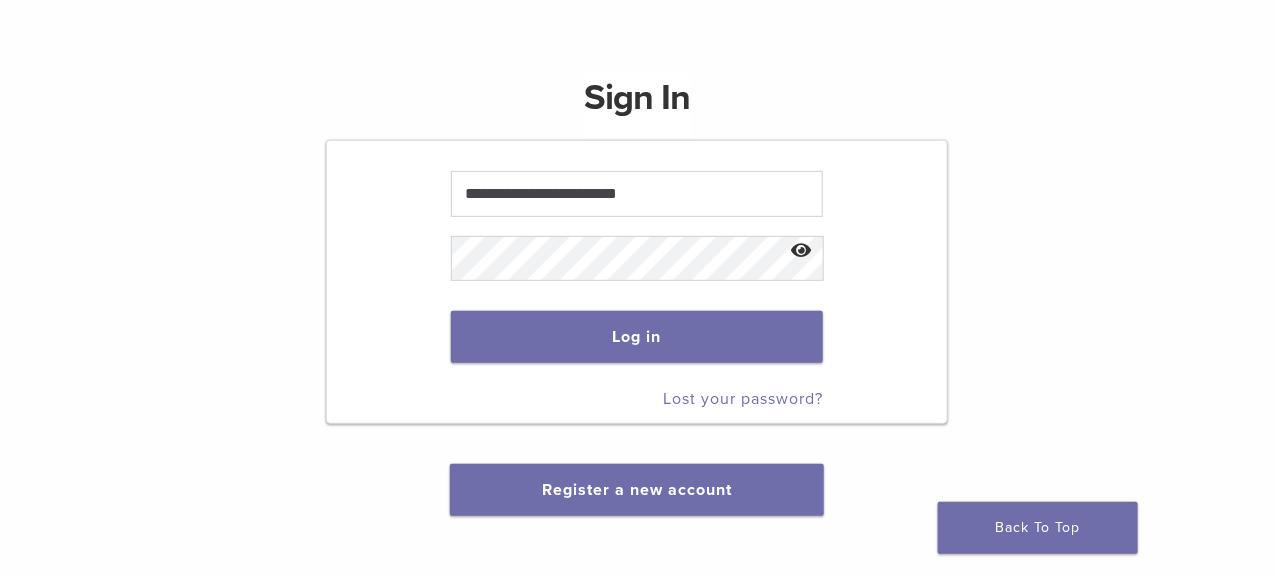 click on "Lost your password?" at bounding box center (743, 399) 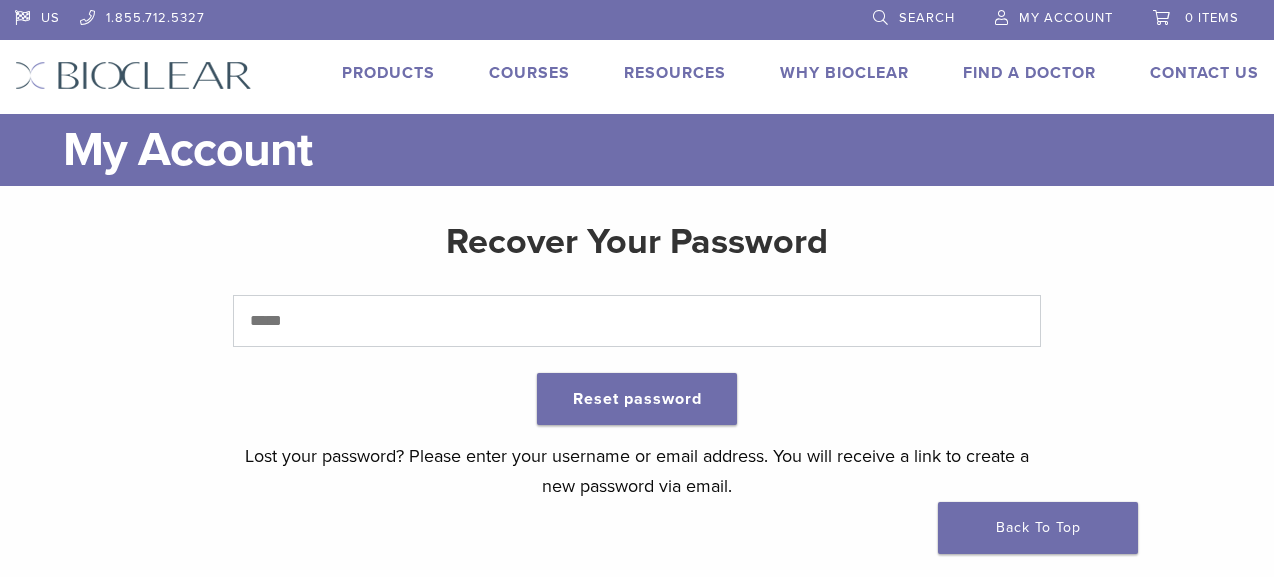 scroll, scrollTop: 0, scrollLeft: 0, axis: both 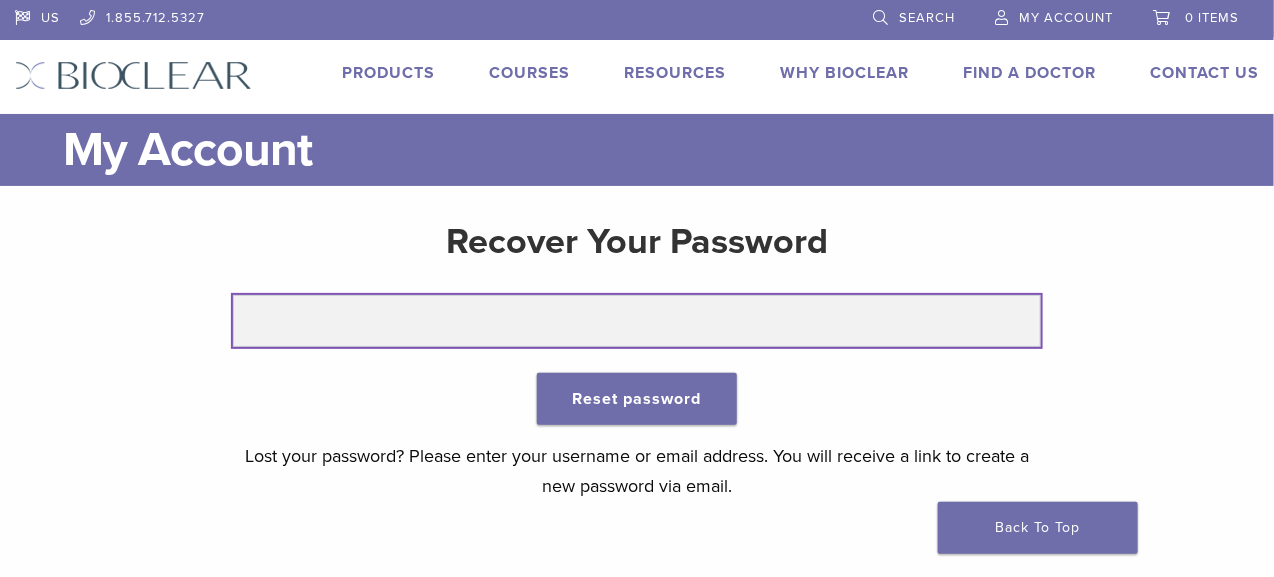 click at bounding box center [637, 321] 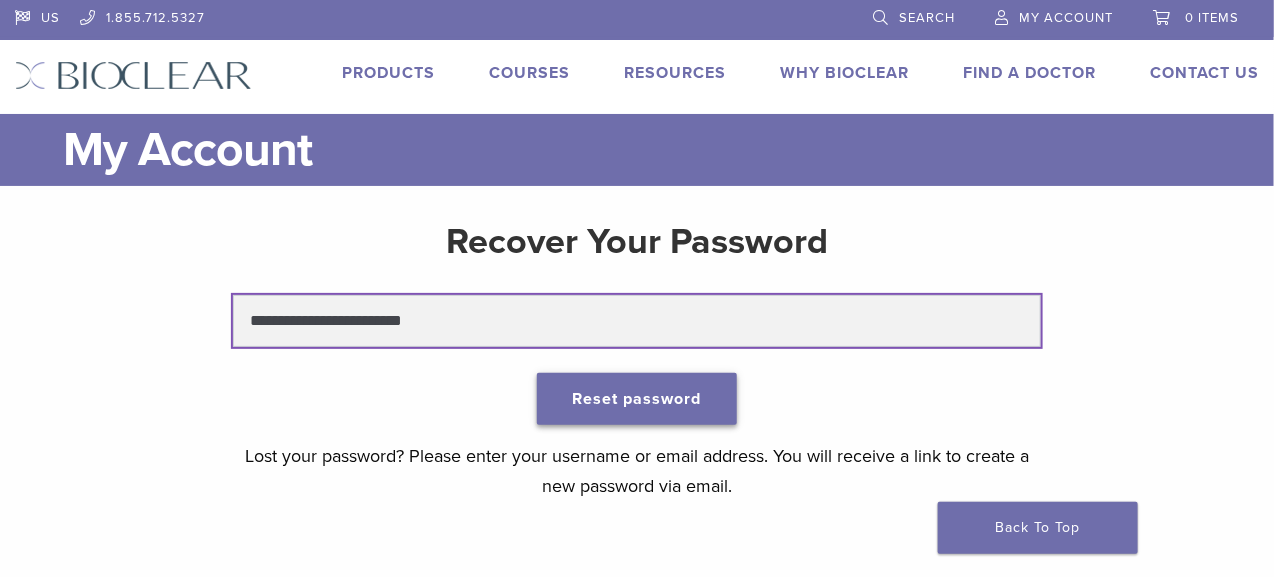 scroll, scrollTop: 200, scrollLeft: 0, axis: vertical 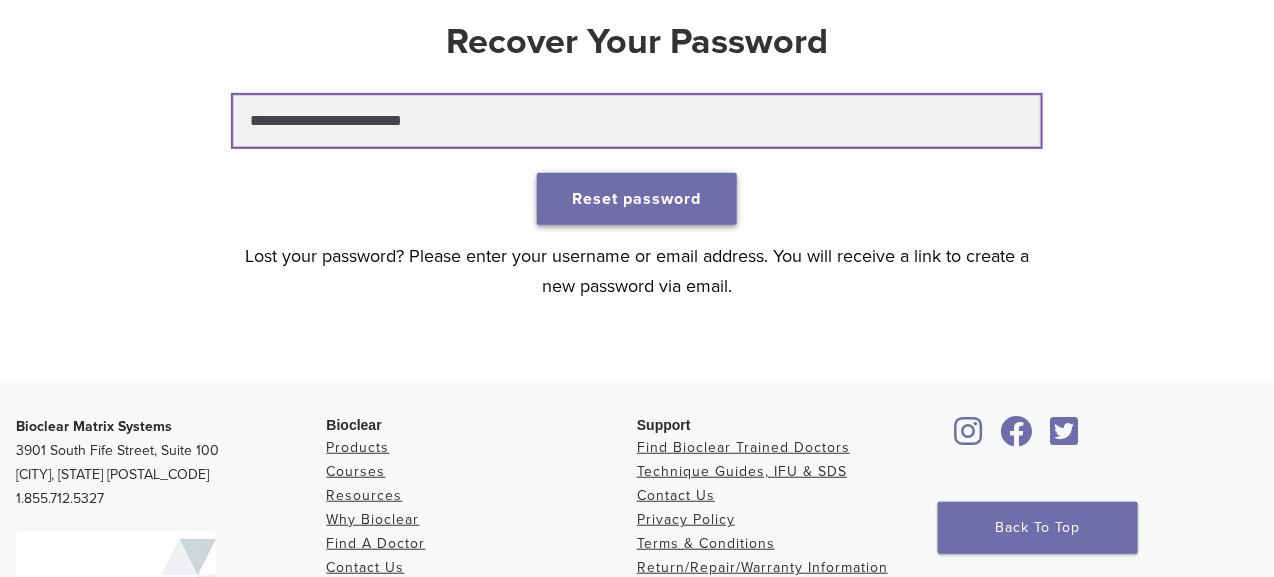 type on "**********" 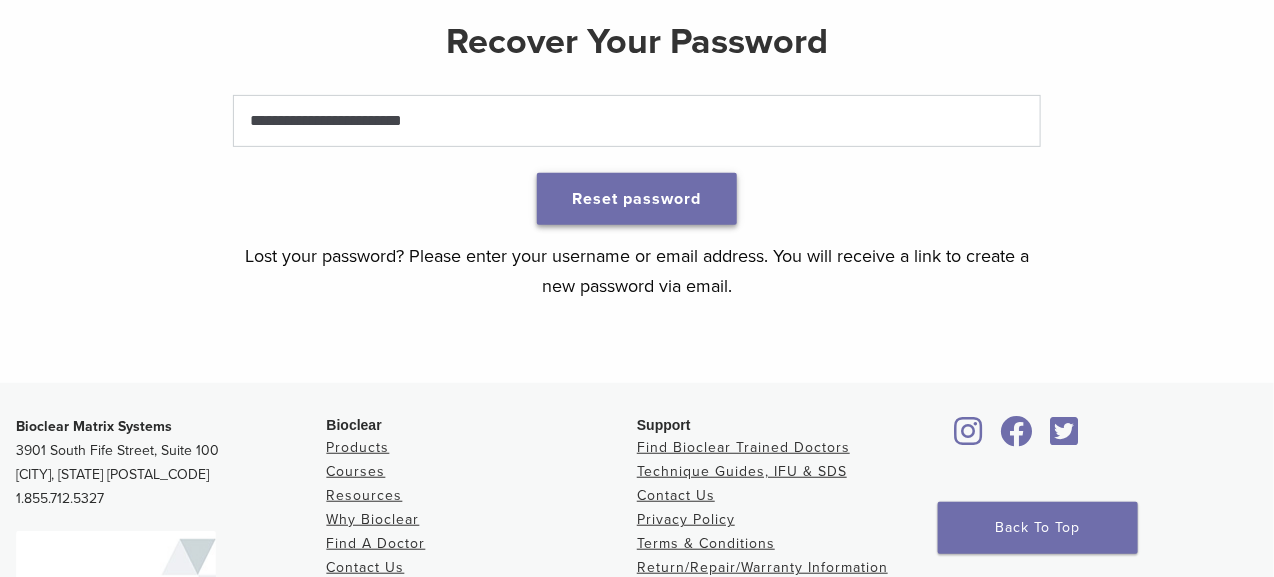 click on "Reset password" at bounding box center (637, 199) 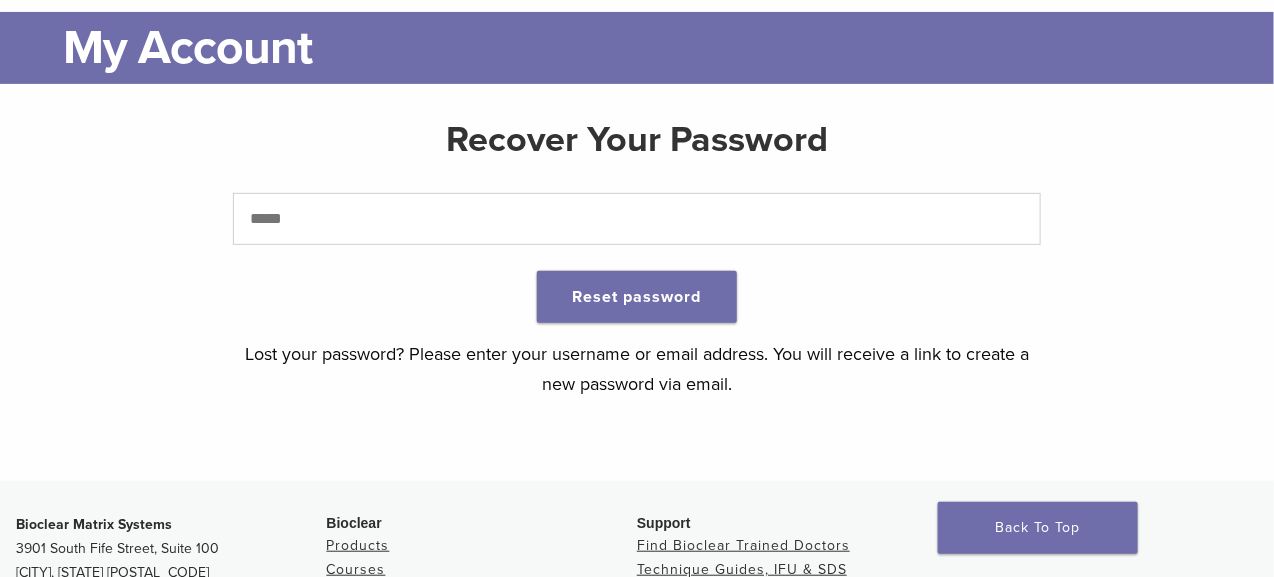 scroll, scrollTop: 300, scrollLeft: 0, axis: vertical 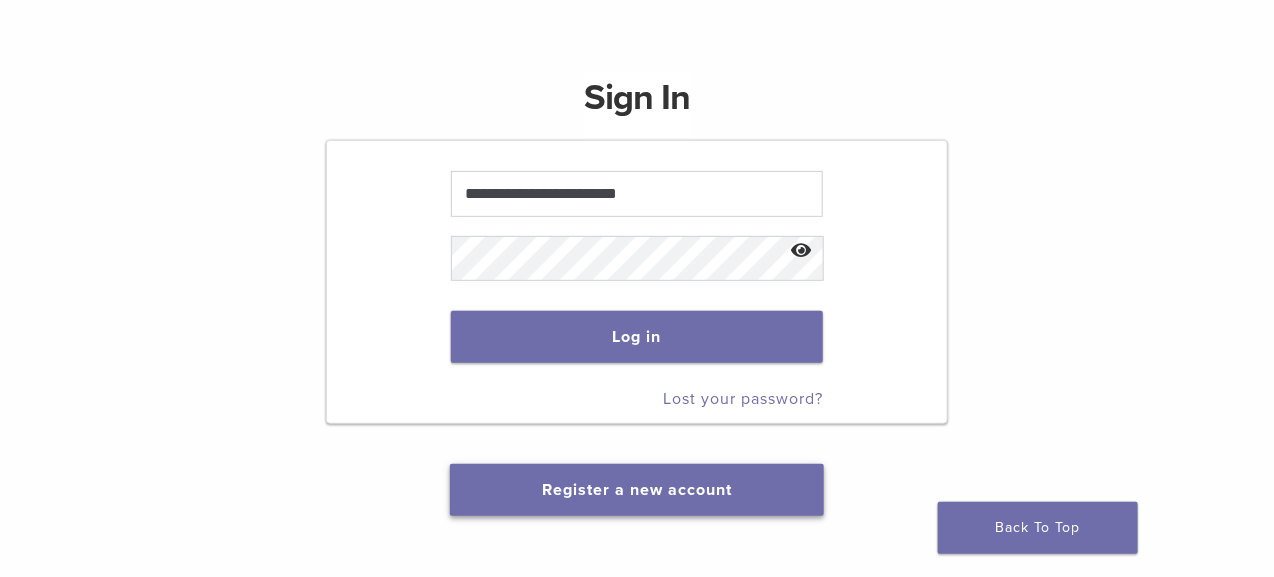 click on "Register a new account" at bounding box center [637, 490] 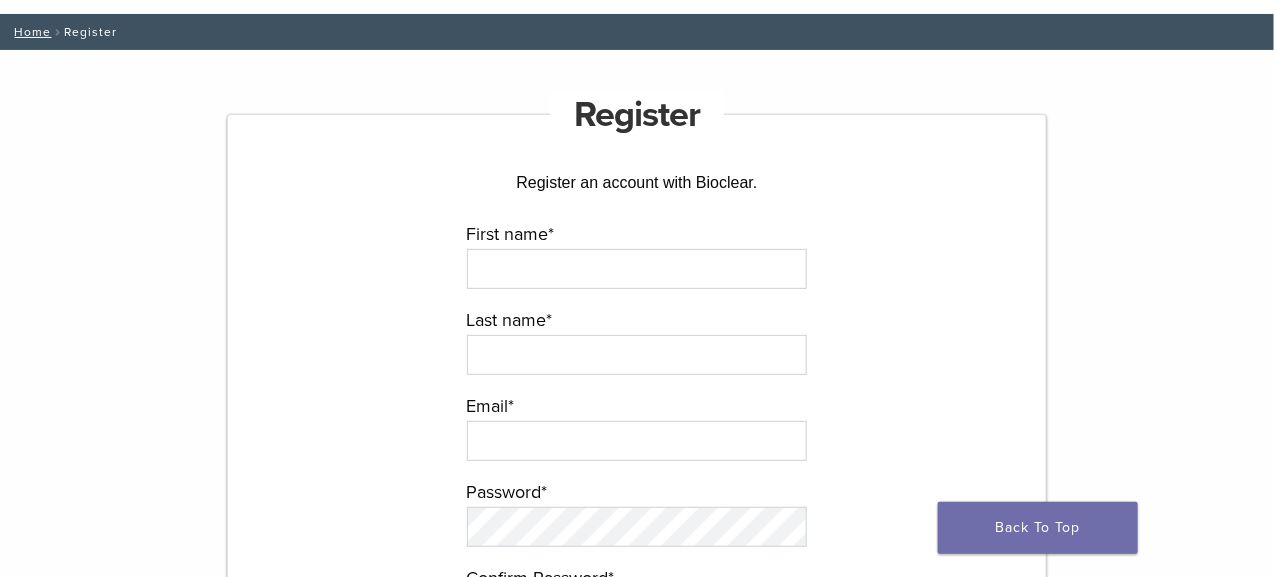 scroll, scrollTop: 200, scrollLeft: 0, axis: vertical 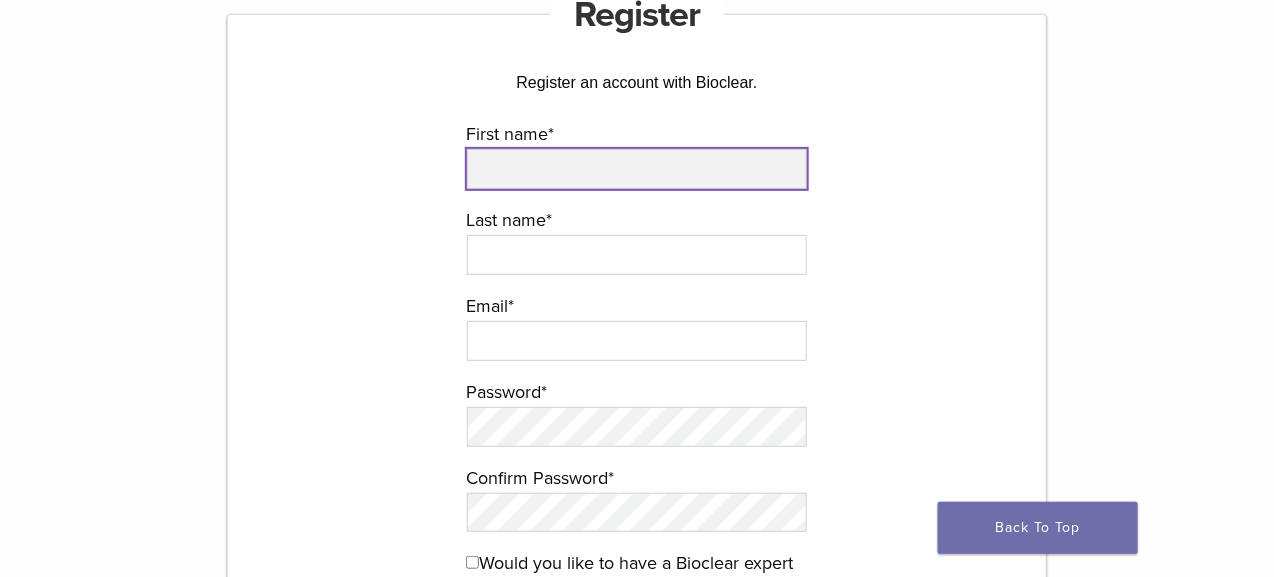 click on "First name  *" at bounding box center (637, 169) 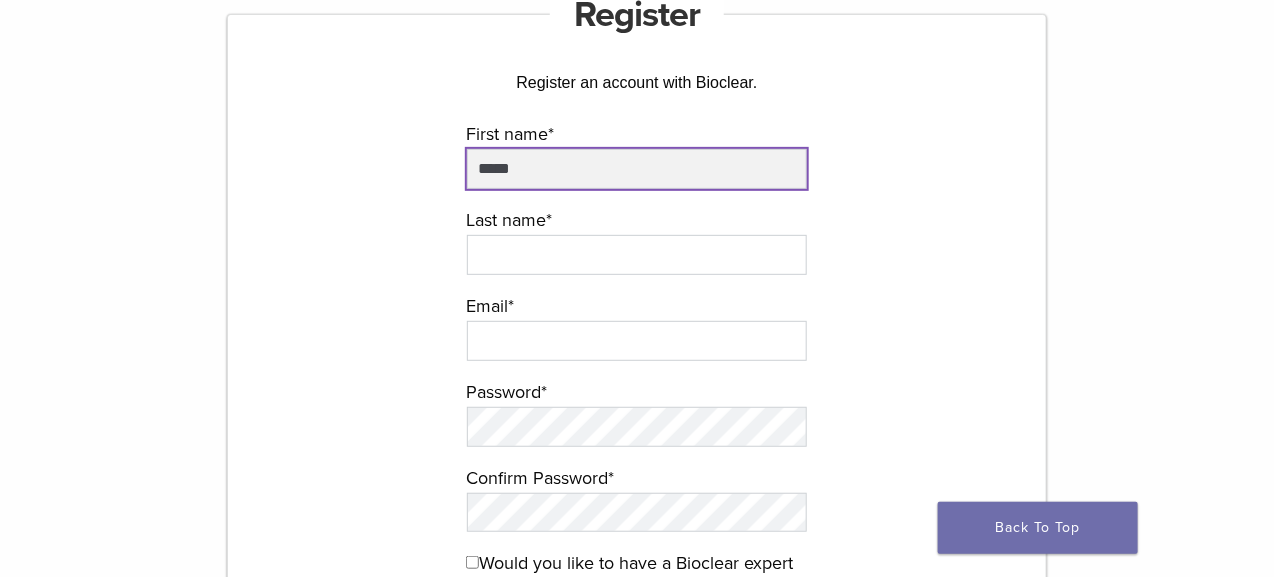 type on "*****" 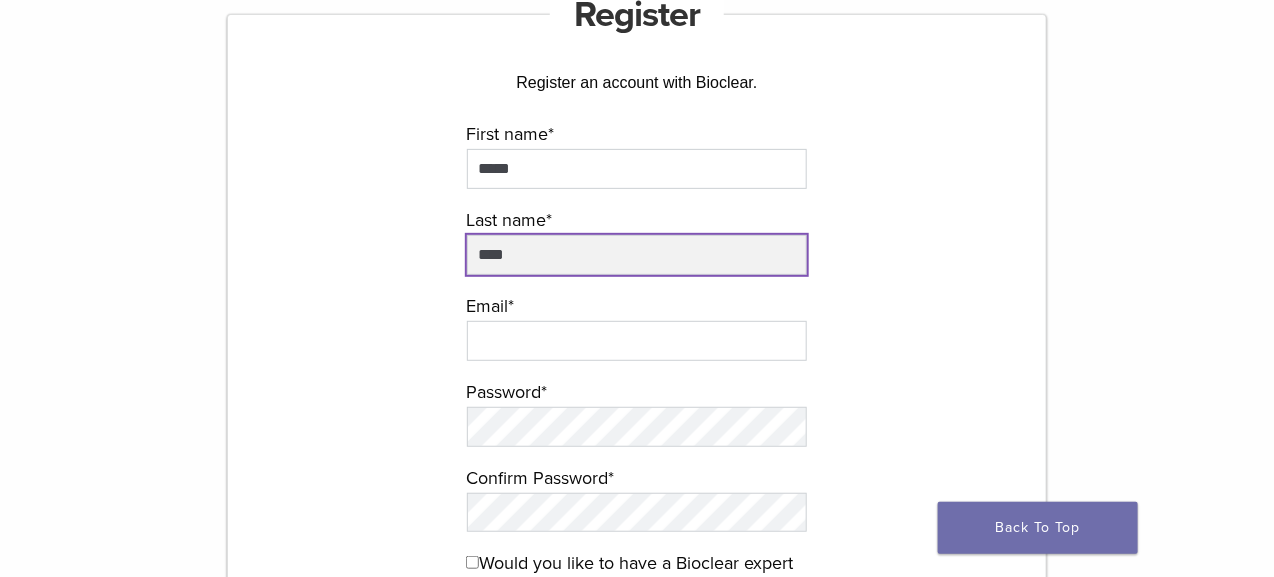 type on "****" 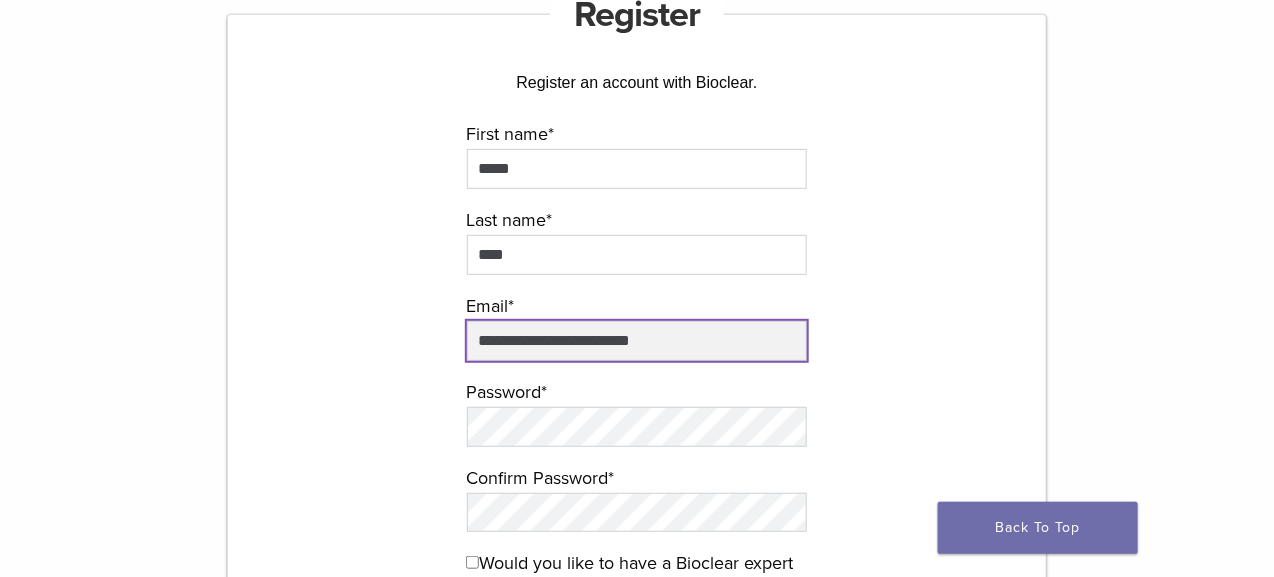 type on "**********" 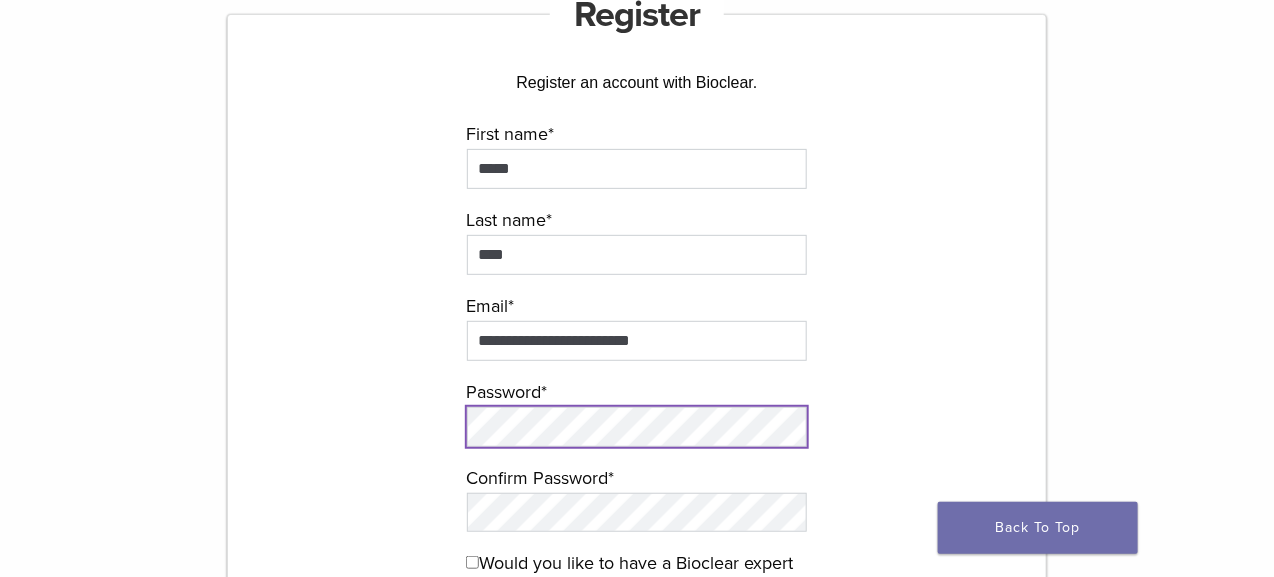 scroll, scrollTop: 400, scrollLeft: 0, axis: vertical 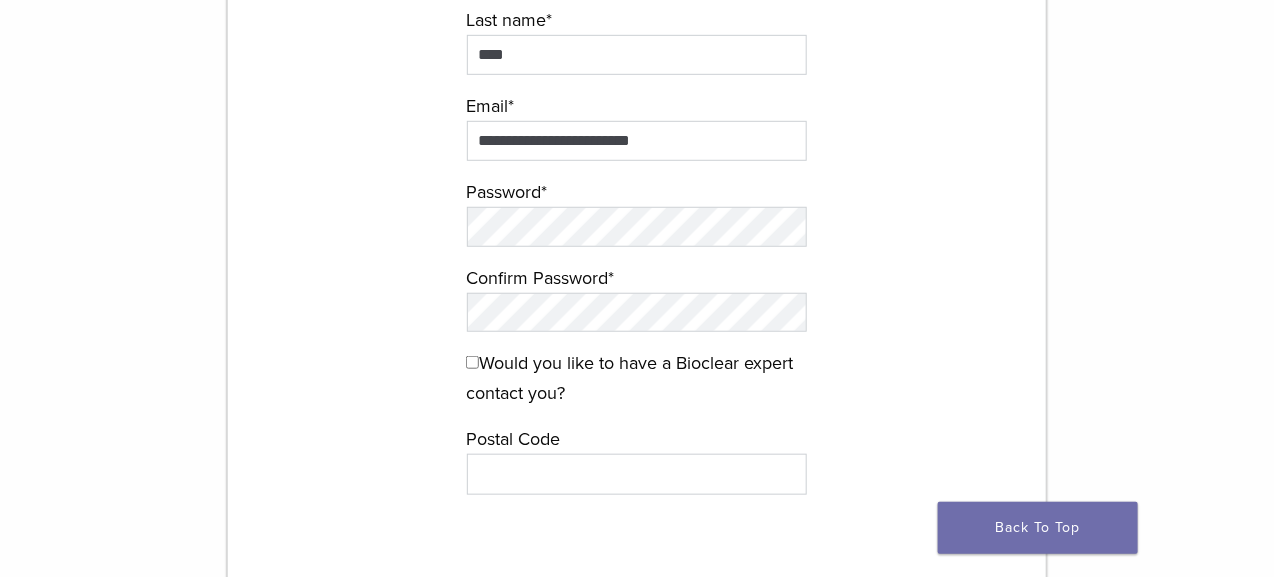 click on "Register
Register an account with Bioclear.
First name  *
[NAME]
Last name  *
[NAME]
Email  *
[EMAIL]
Password  *
Confirm Password  *
Would you like to have a Bioclear expert contact you?
Postal Code
Create Account" at bounding box center (636, 268) 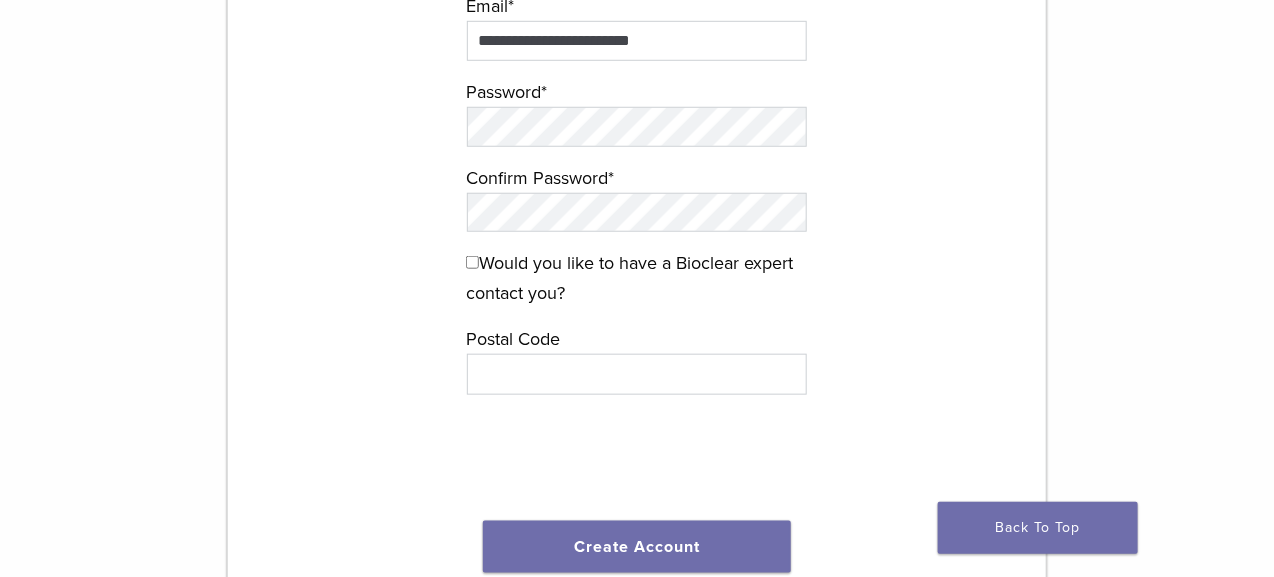 scroll, scrollTop: 600, scrollLeft: 0, axis: vertical 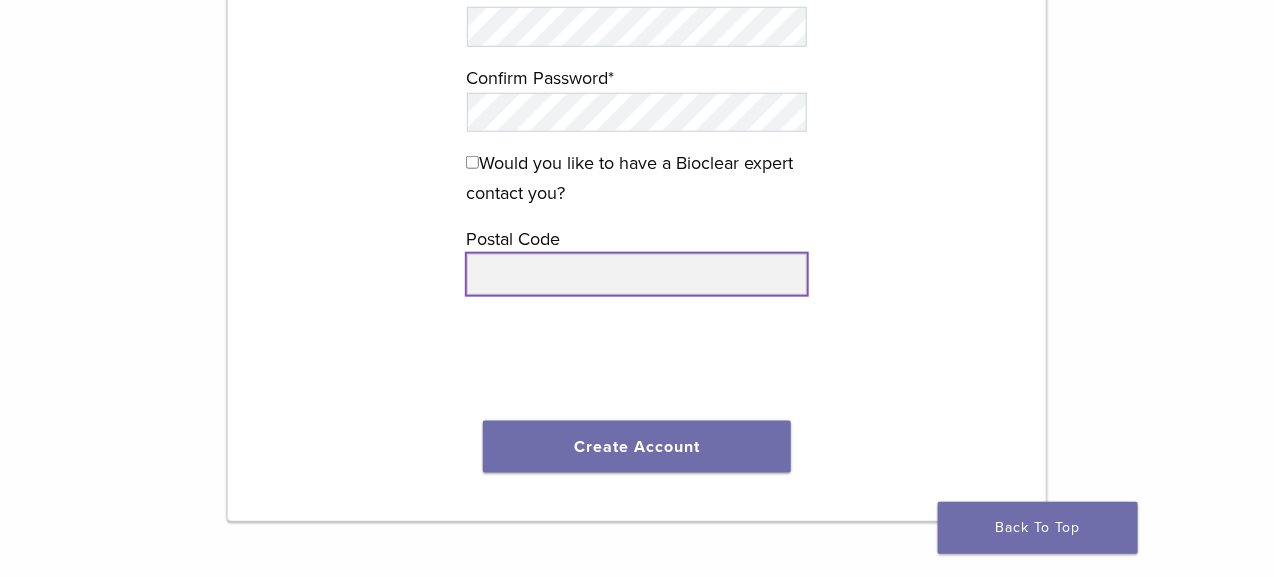 click at bounding box center (637, 274) 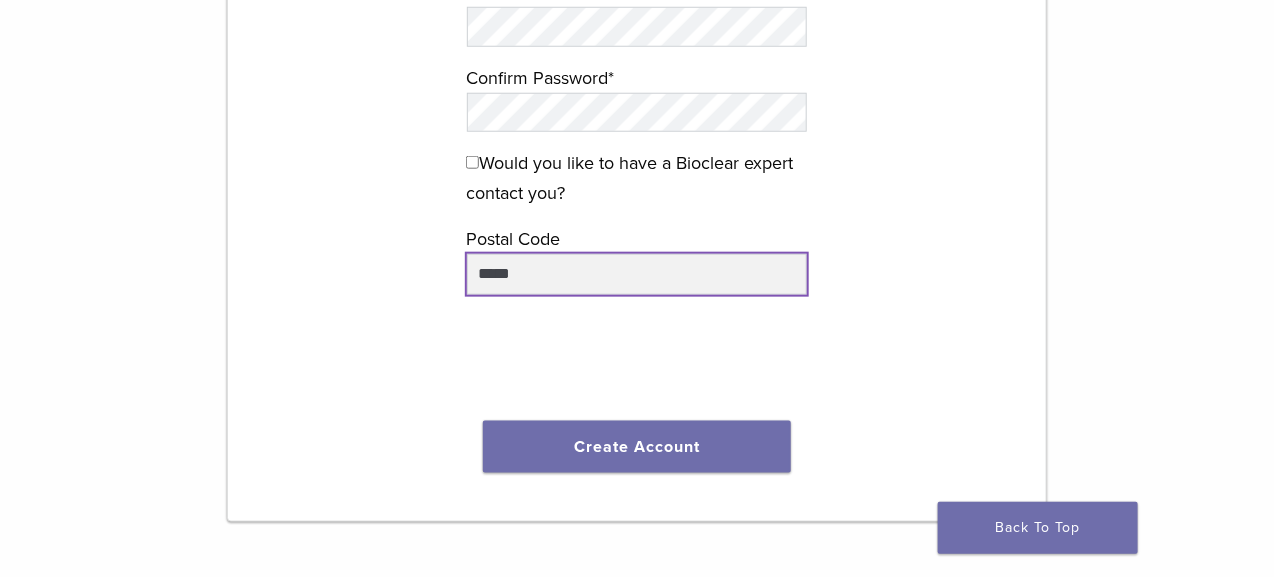 type on "*****" 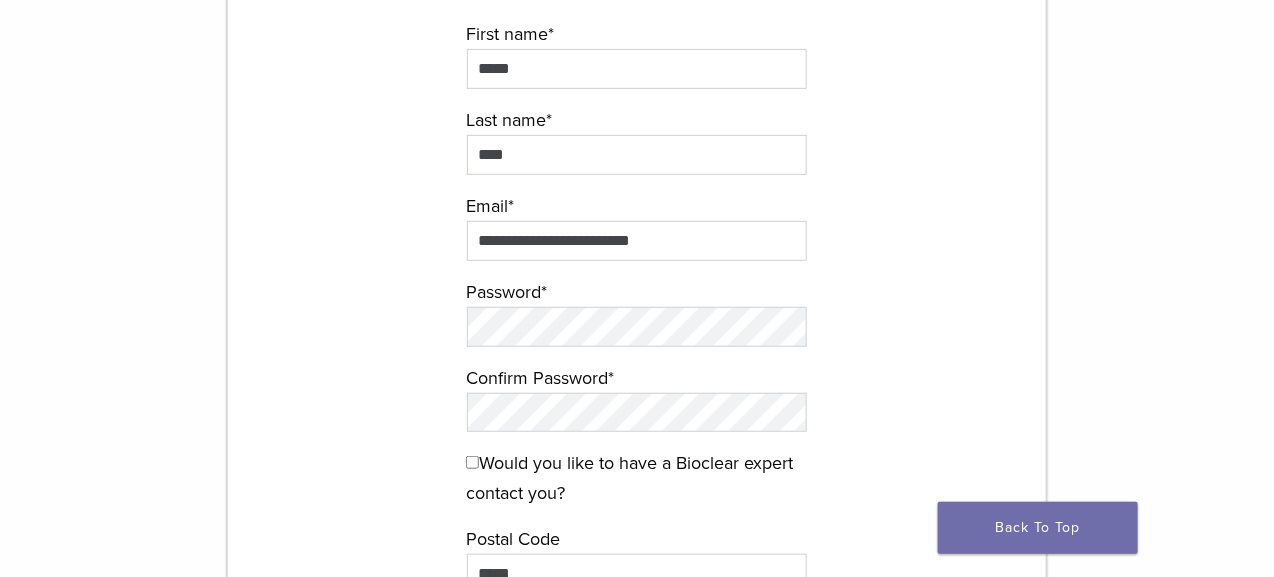 scroll, scrollTop: 400, scrollLeft: 0, axis: vertical 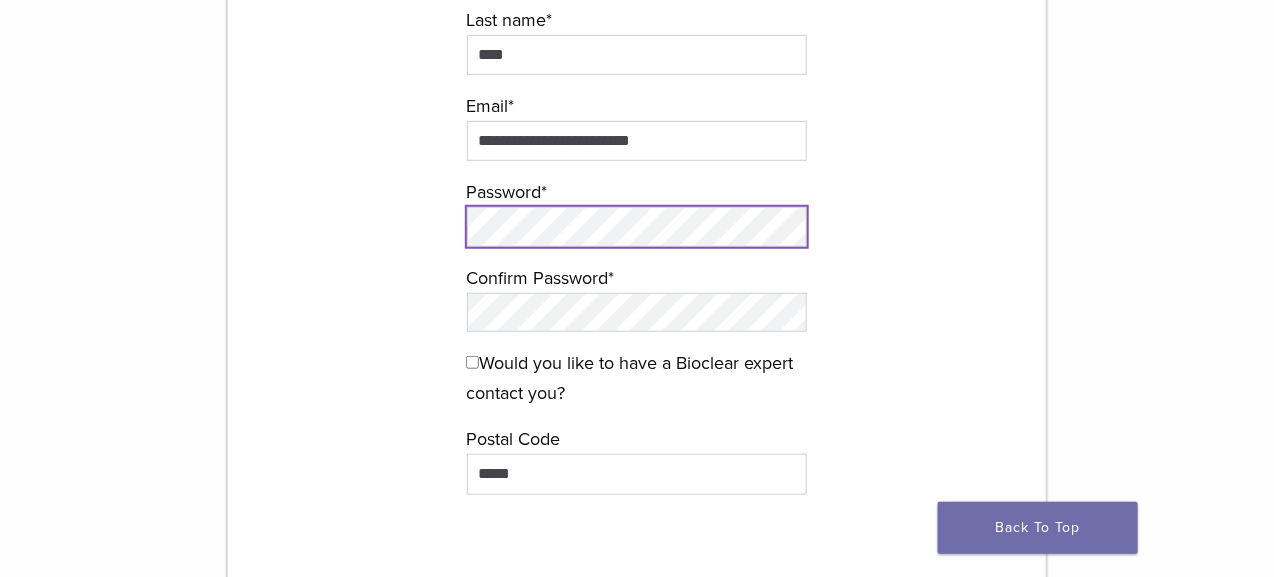 click on "First name  *
[NAME]
Last name  *
[NAME]
Email  *
[EMAIL]
Password  *
Confirm Password  *
Would you like to have a Bioclear expert contact you?
Postal Code
[POSTAL CODE]
Create Account" at bounding box center (637, 304) 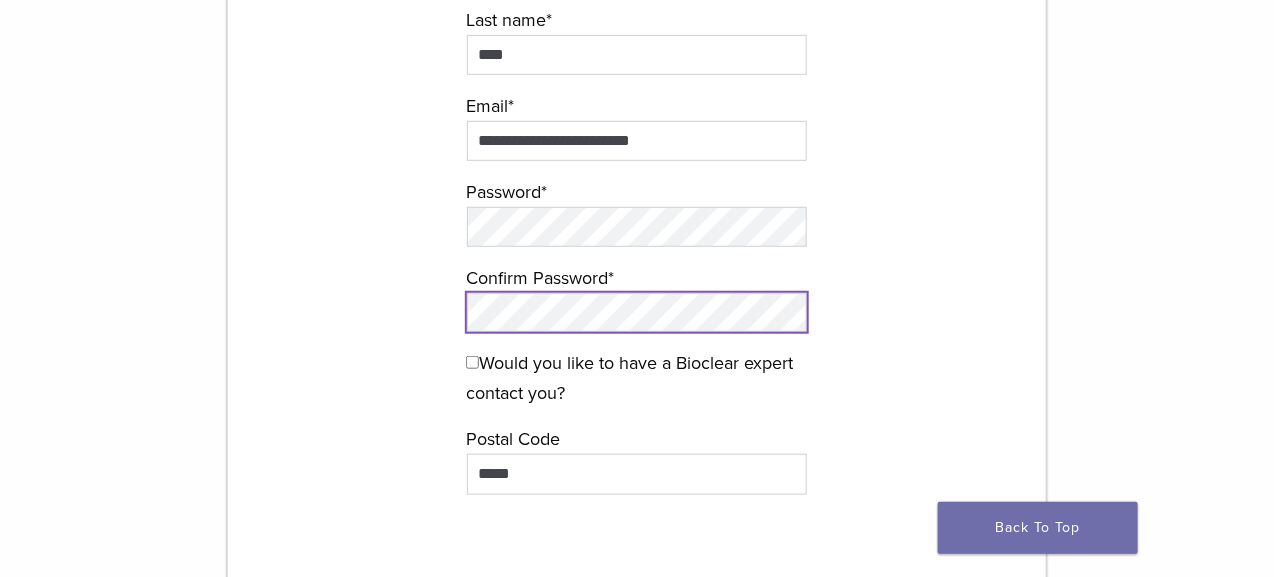 scroll, scrollTop: 0, scrollLeft: 0, axis: both 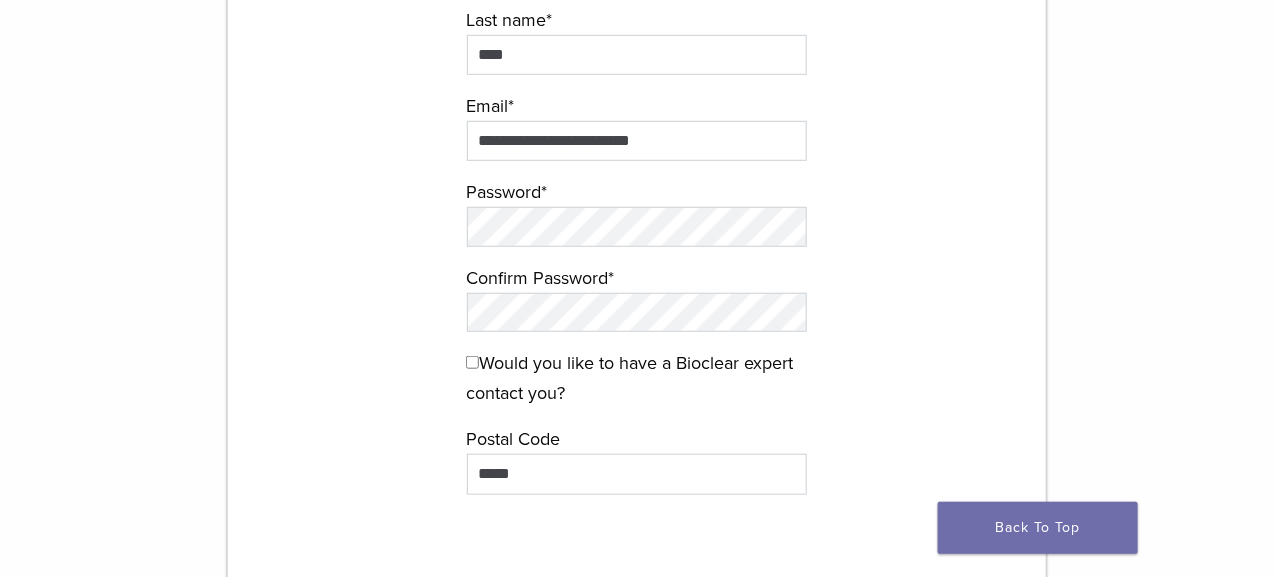 click on "**********" at bounding box center (637, 304) 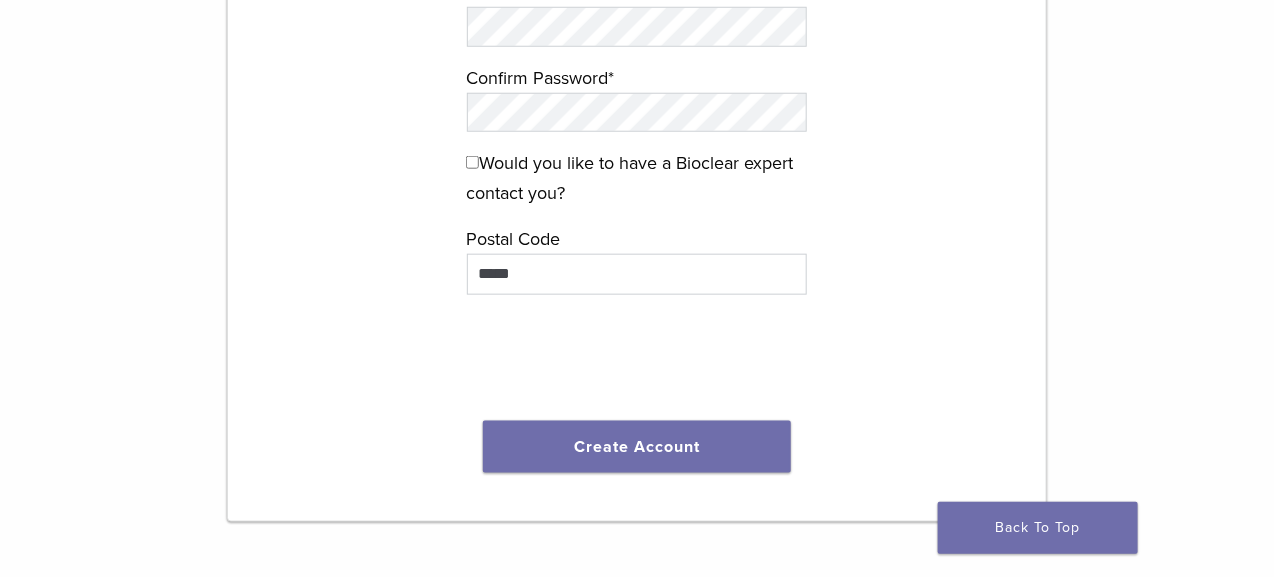 scroll, scrollTop: 700, scrollLeft: 0, axis: vertical 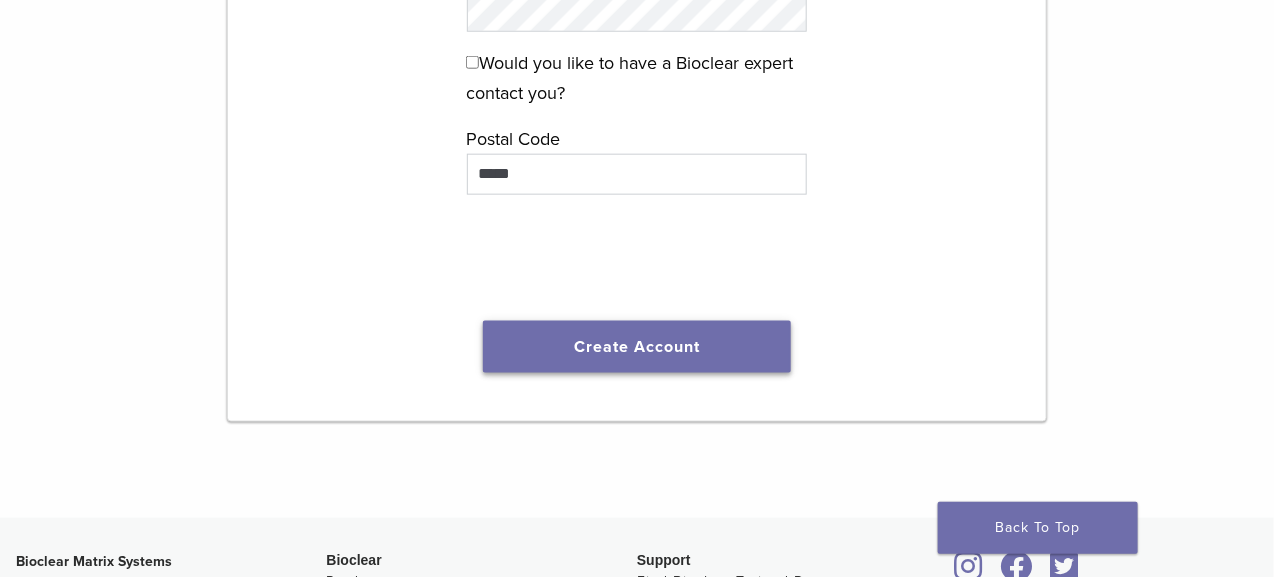click on "Create Account" at bounding box center [637, 347] 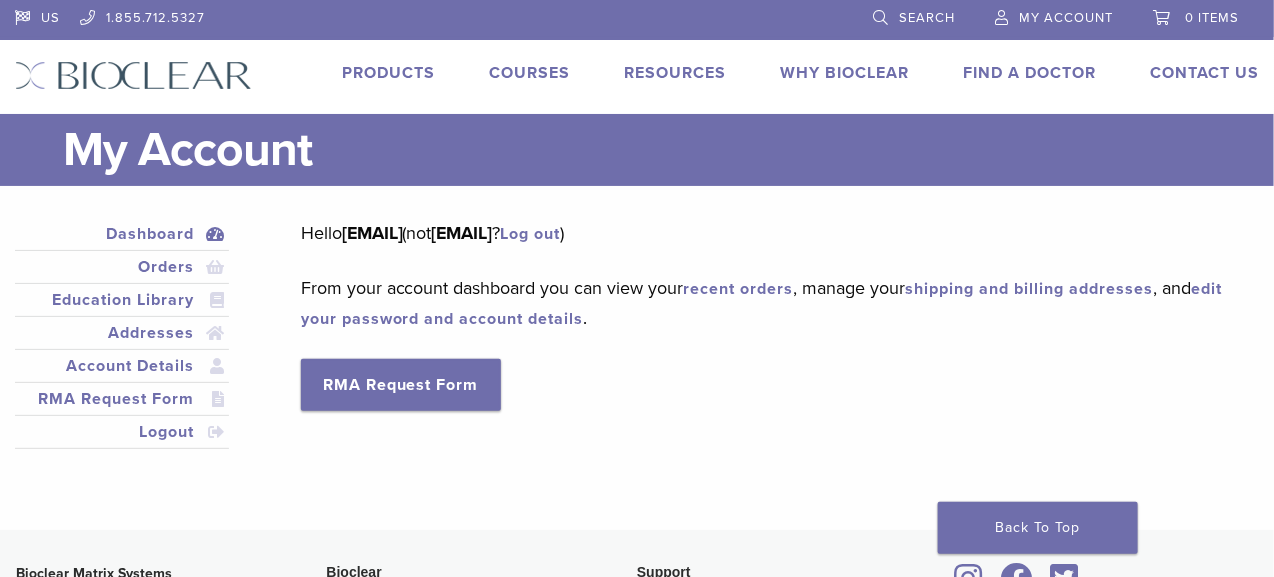 scroll, scrollTop: 100, scrollLeft: 0, axis: vertical 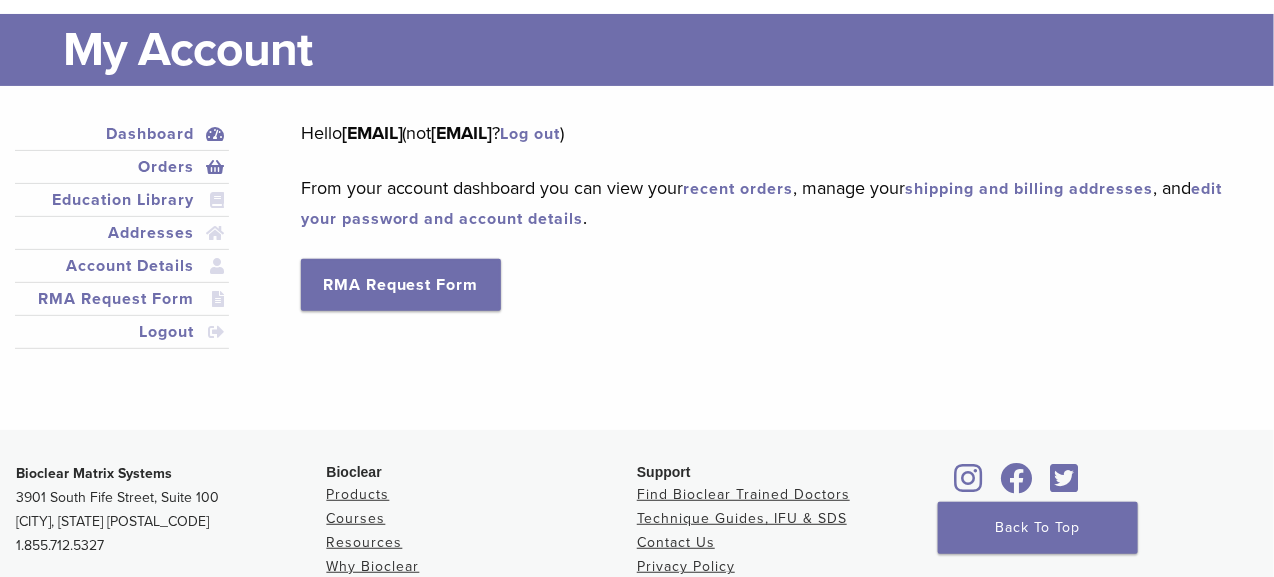 click on "Orders" at bounding box center (122, 167) 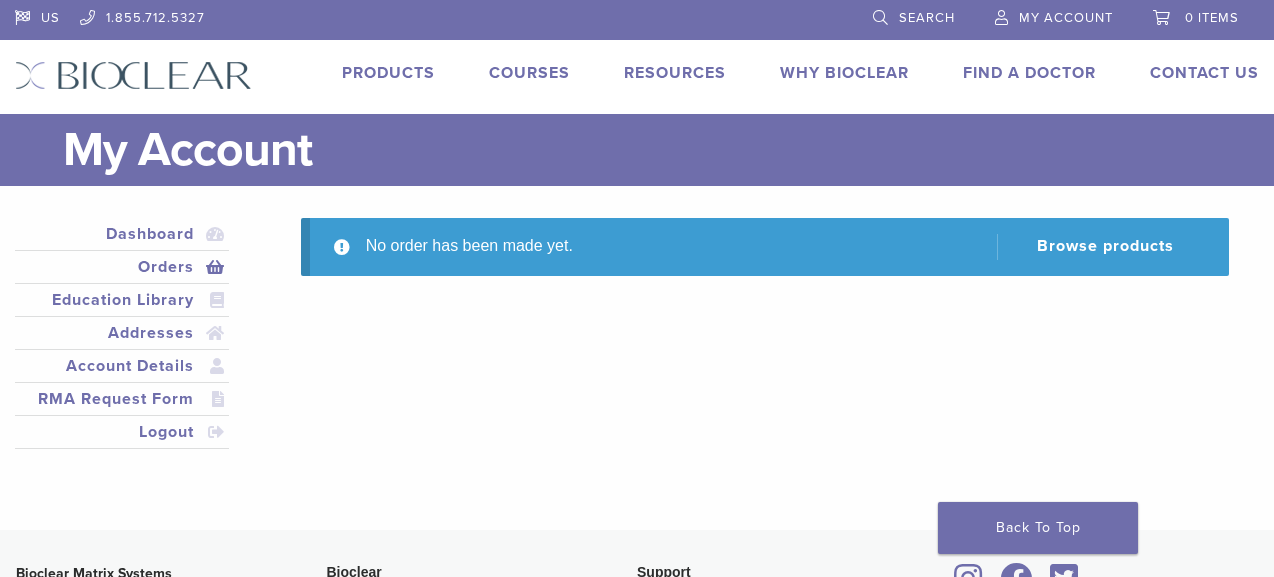 scroll, scrollTop: 0, scrollLeft: 0, axis: both 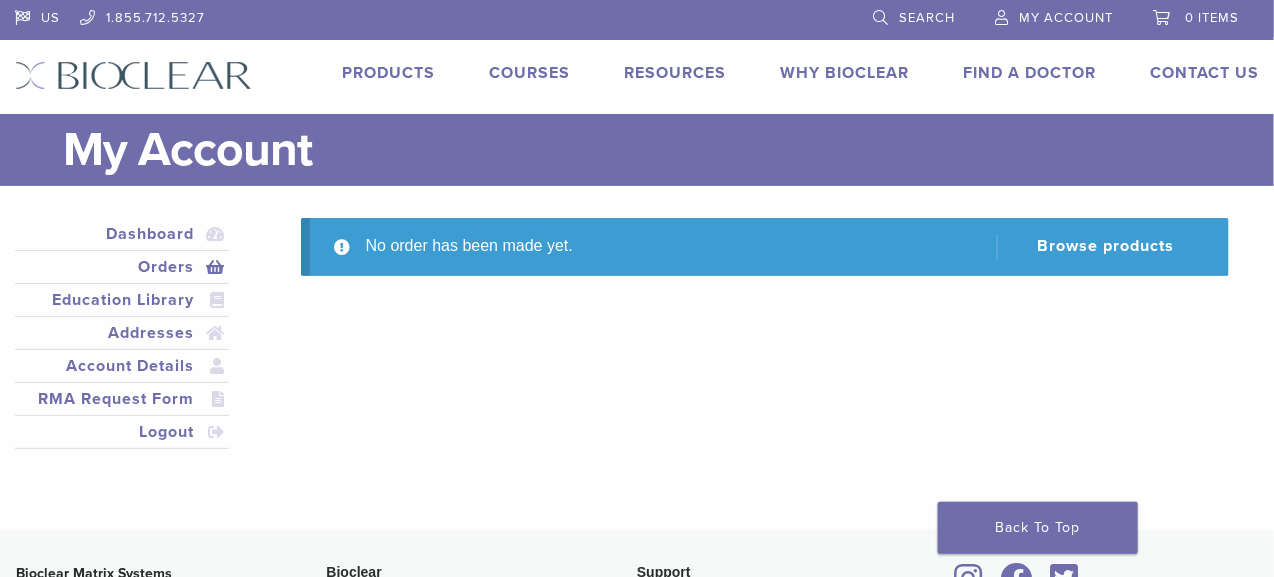 click on "Products" at bounding box center (388, 73) 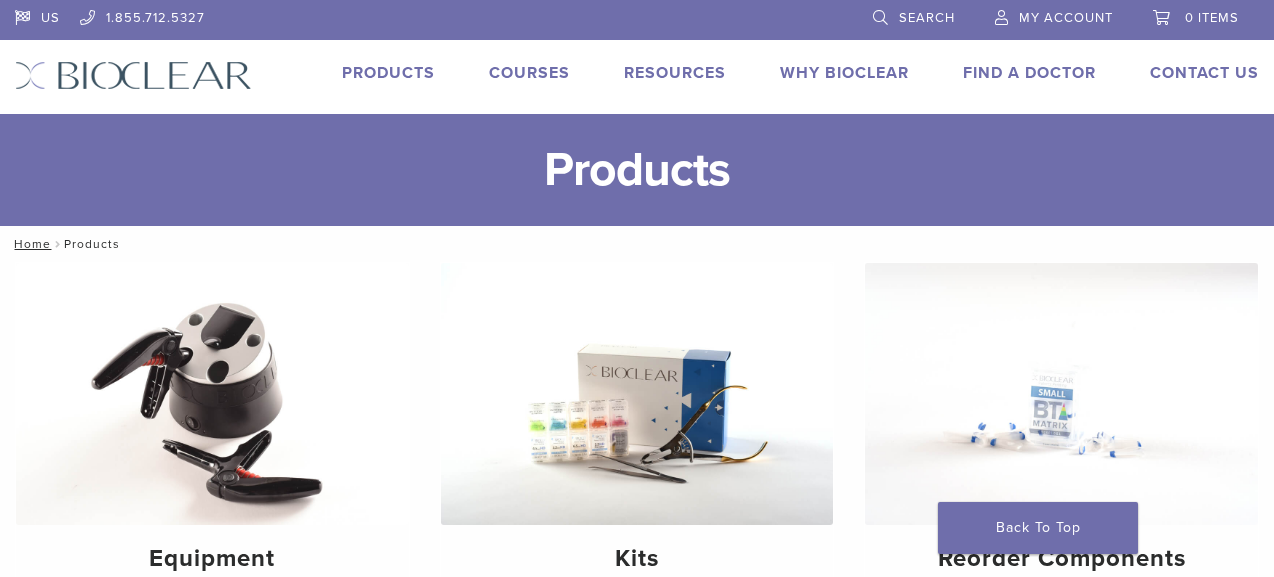 scroll, scrollTop: 0, scrollLeft: 0, axis: both 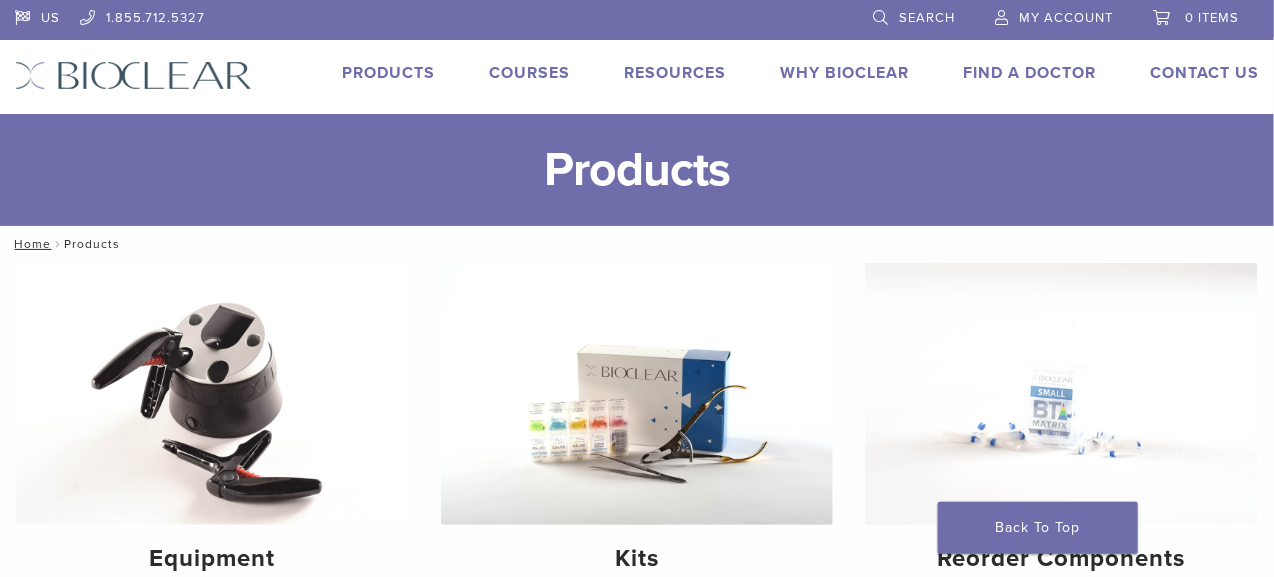 click on "Products" at bounding box center [388, 73] 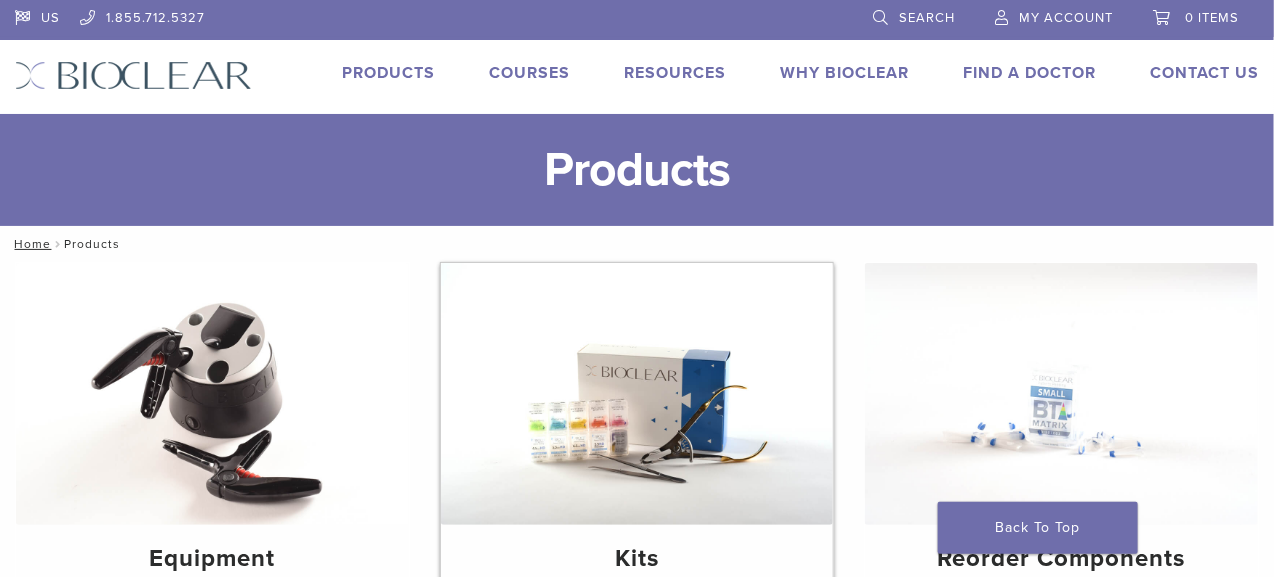 scroll, scrollTop: 300, scrollLeft: 0, axis: vertical 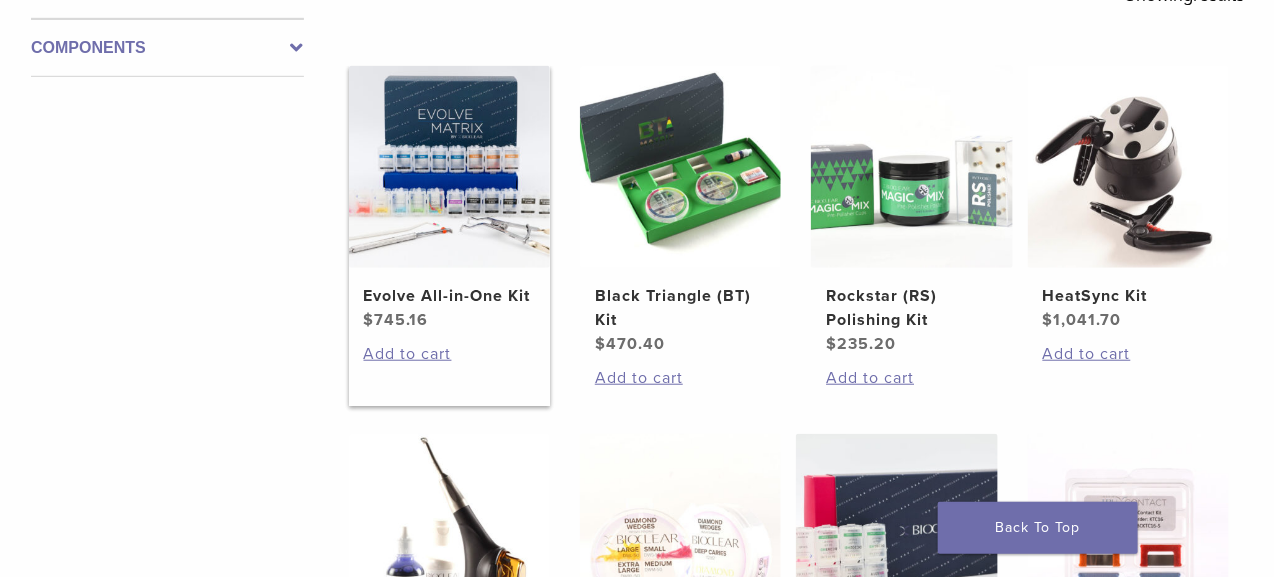 click at bounding box center [449, 166] 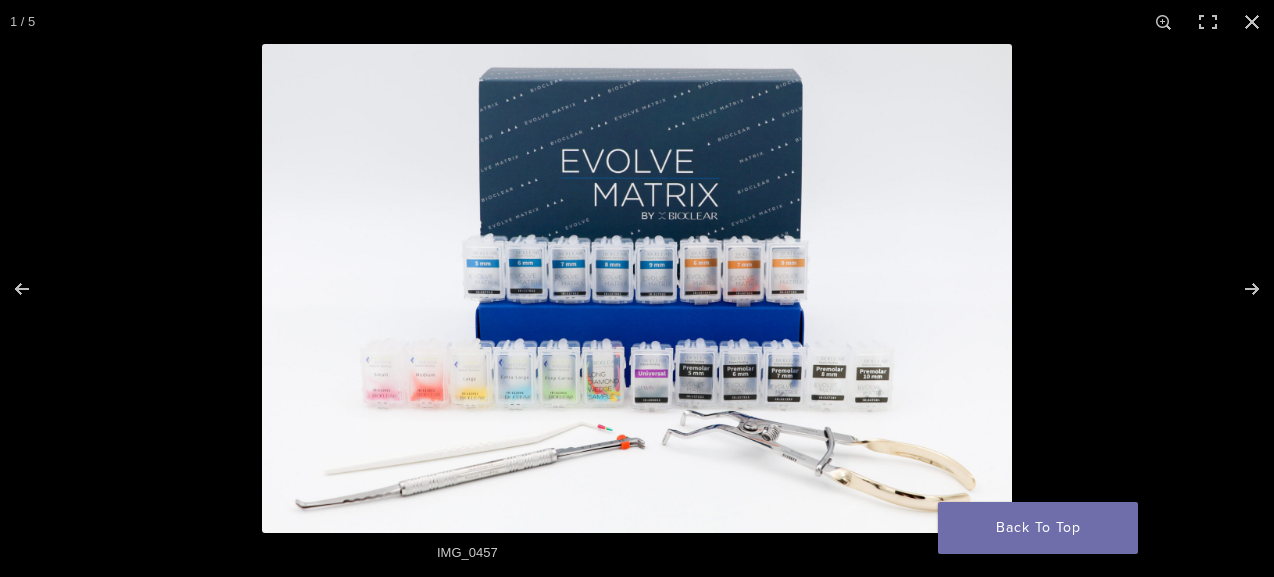 scroll, scrollTop: 0, scrollLeft: 0, axis: both 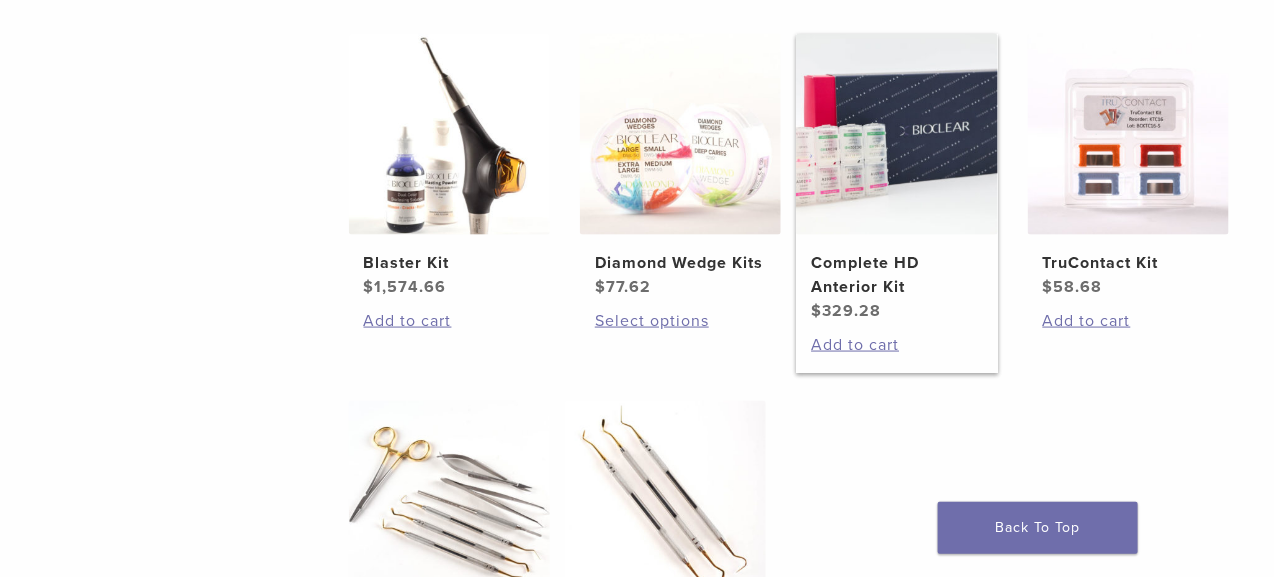 click at bounding box center [896, 134] 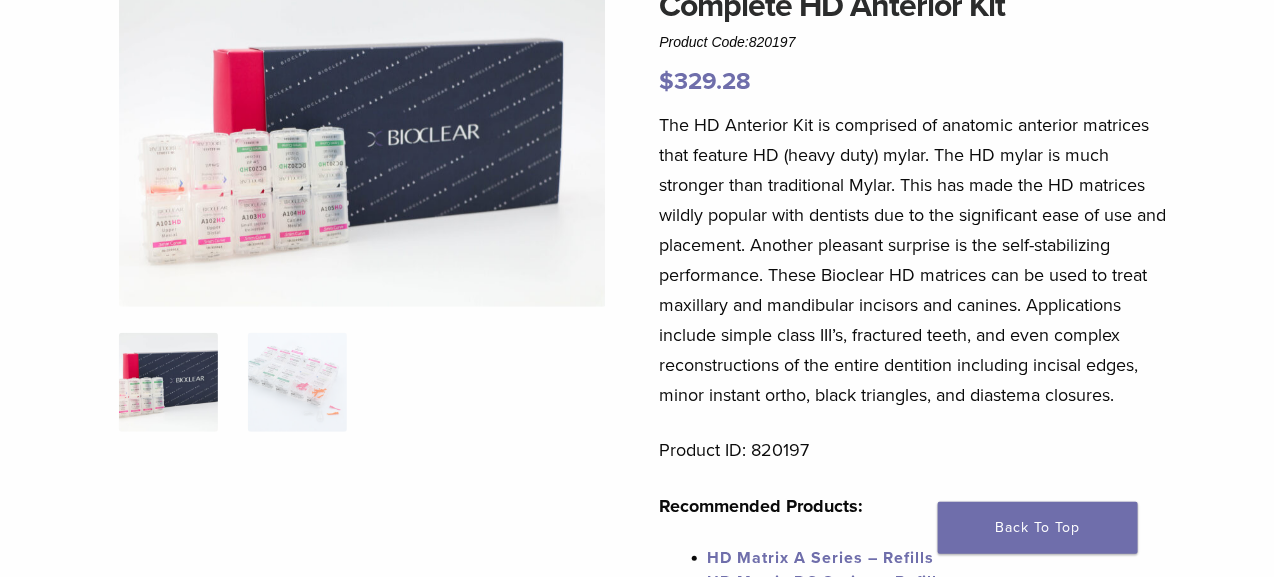 scroll, scrollTop: 400, scrollLeft: 0, axis: vertical 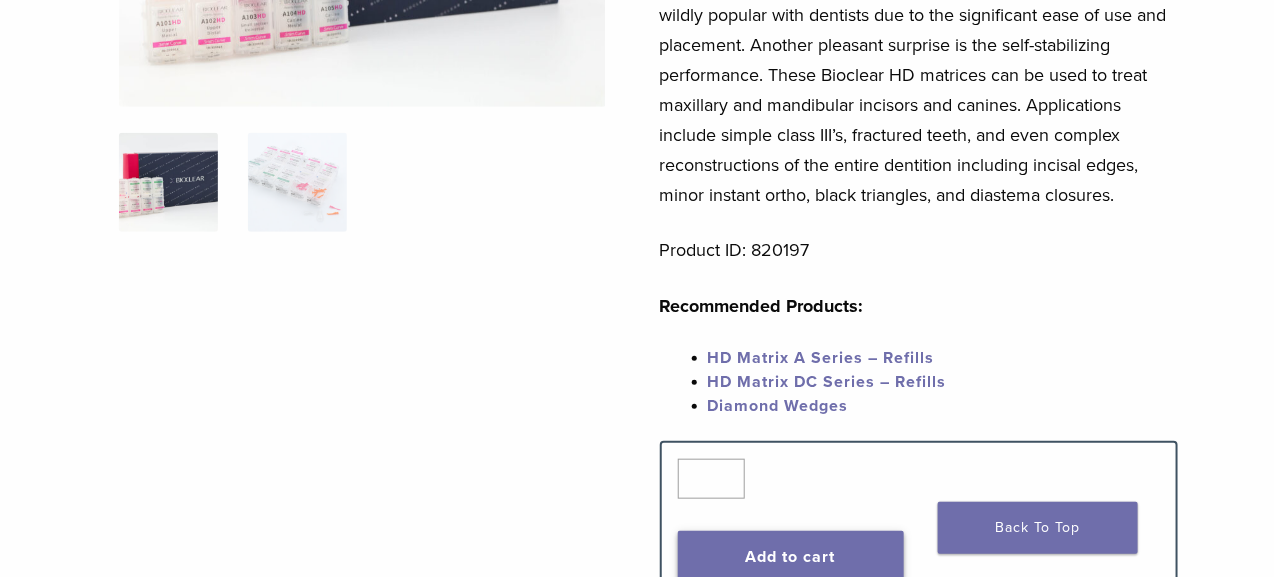 click on "Add to cart" at bounding box center [791, 557] 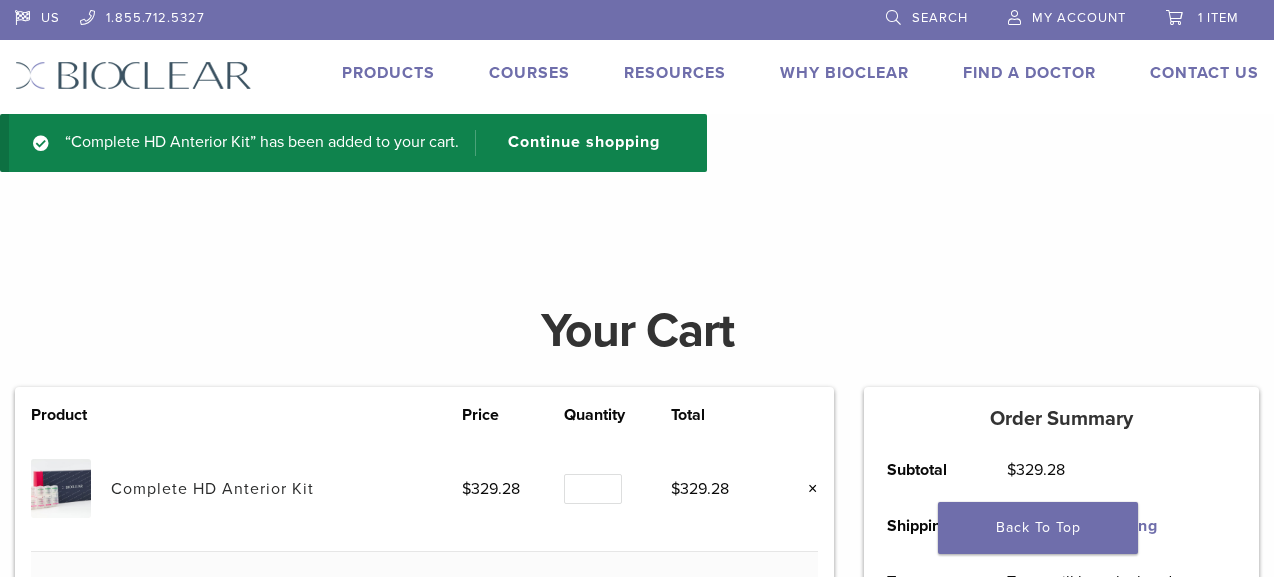 scroll, scrollTop: 0, scrollLeft: 0, axis: both 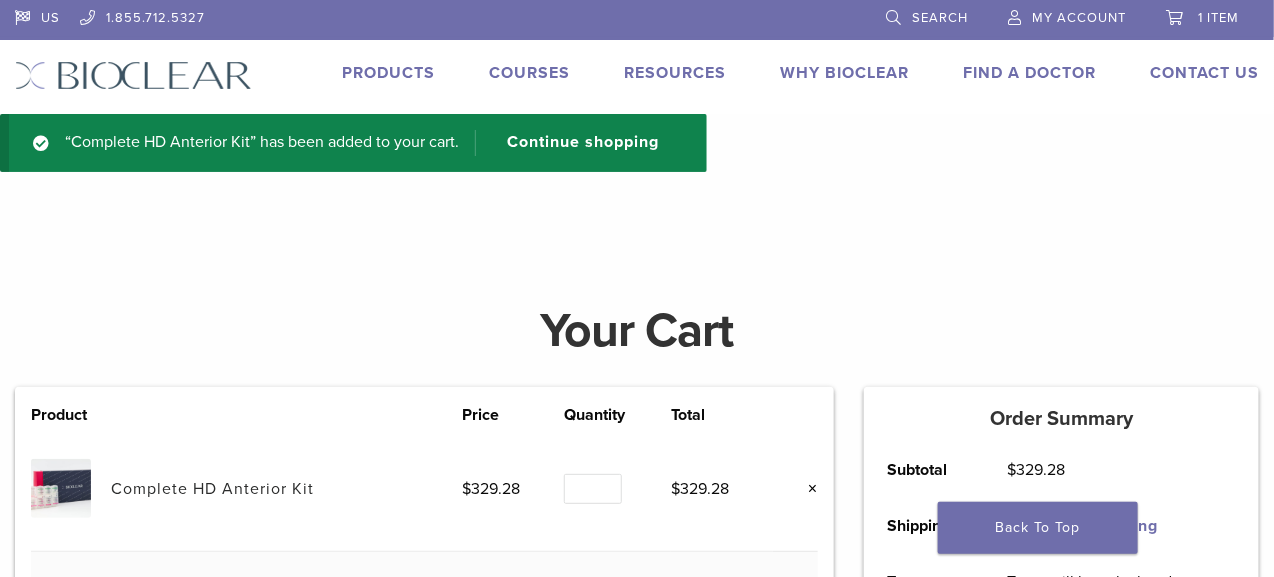 click on "My Account" at bounding box center [1079, 18] 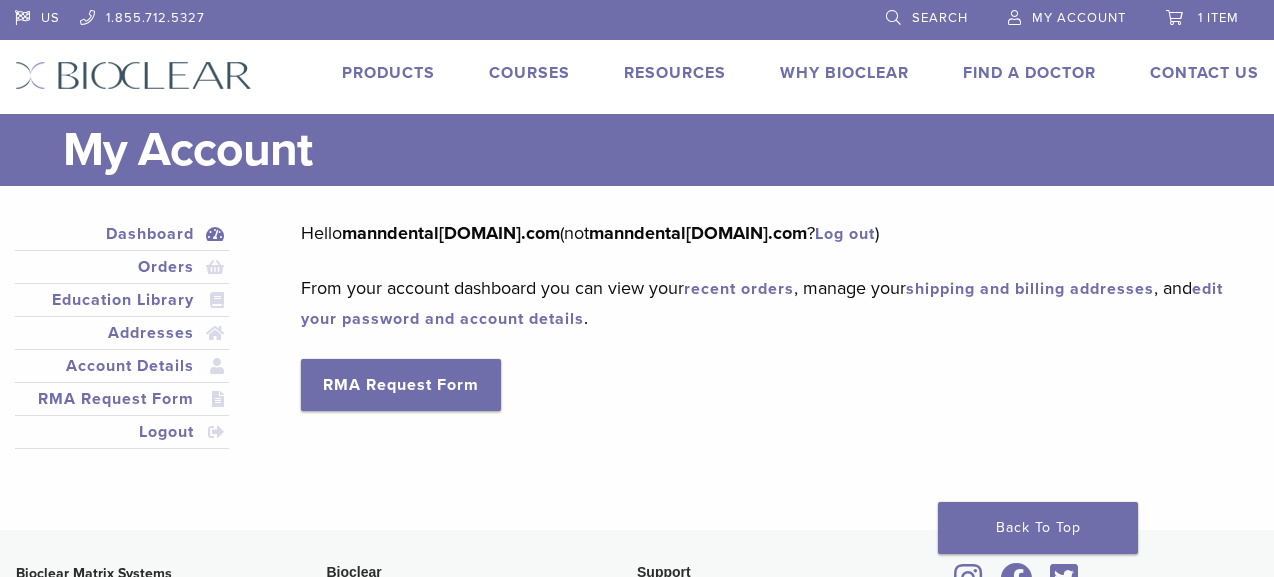 scroll, scrollTop: 0, scrollLeft: 0, axis: both 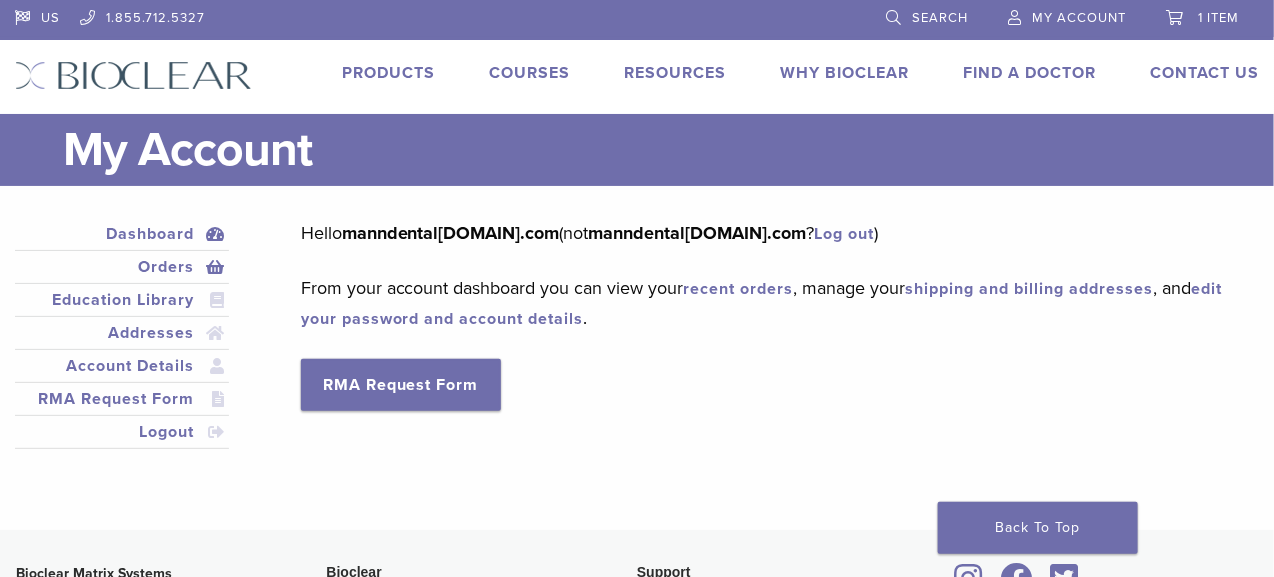 click on "Orders" at bounding box center (122, 267) 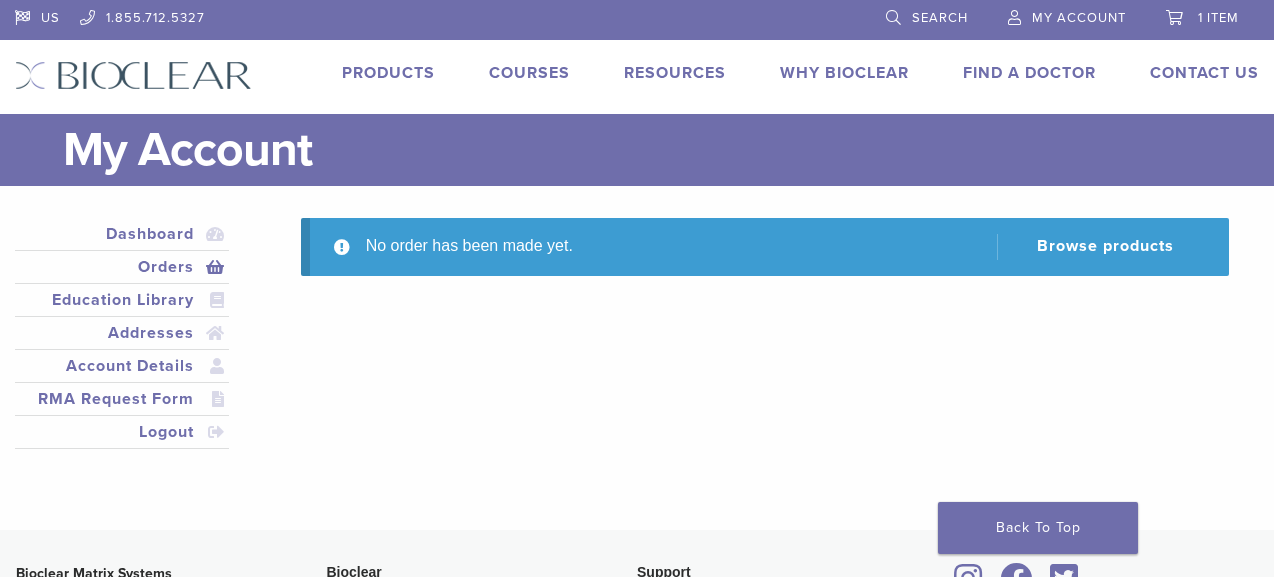 scroll, scrollTop: 0, scrollLeft: 0, axis: both 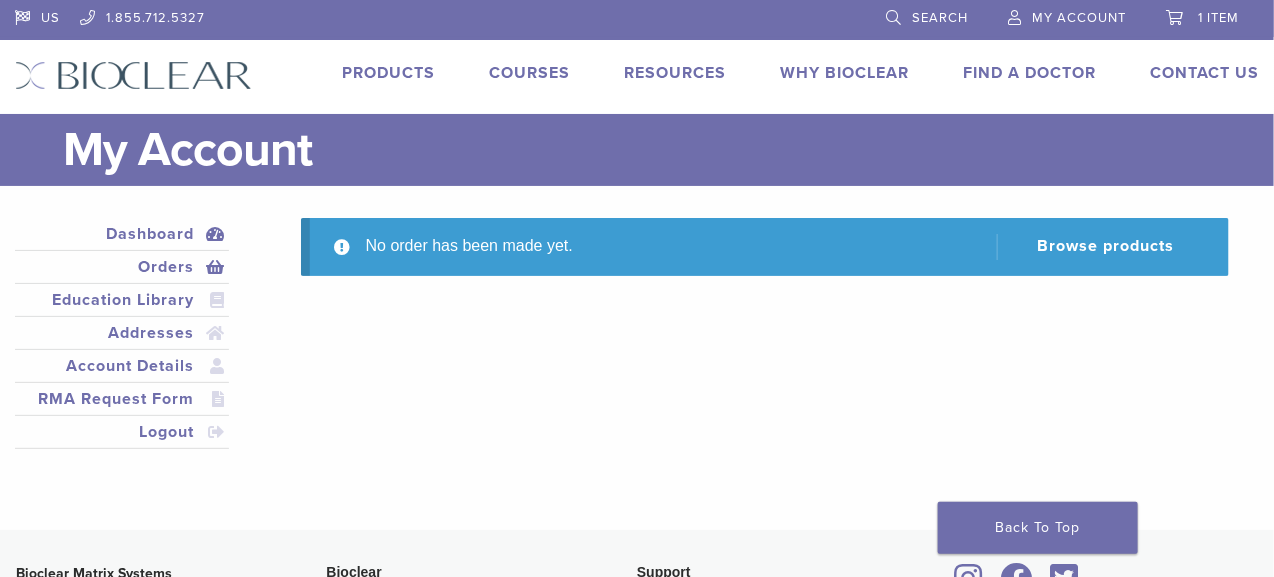 click on "Dashboard" at bounding box center (122, 234) 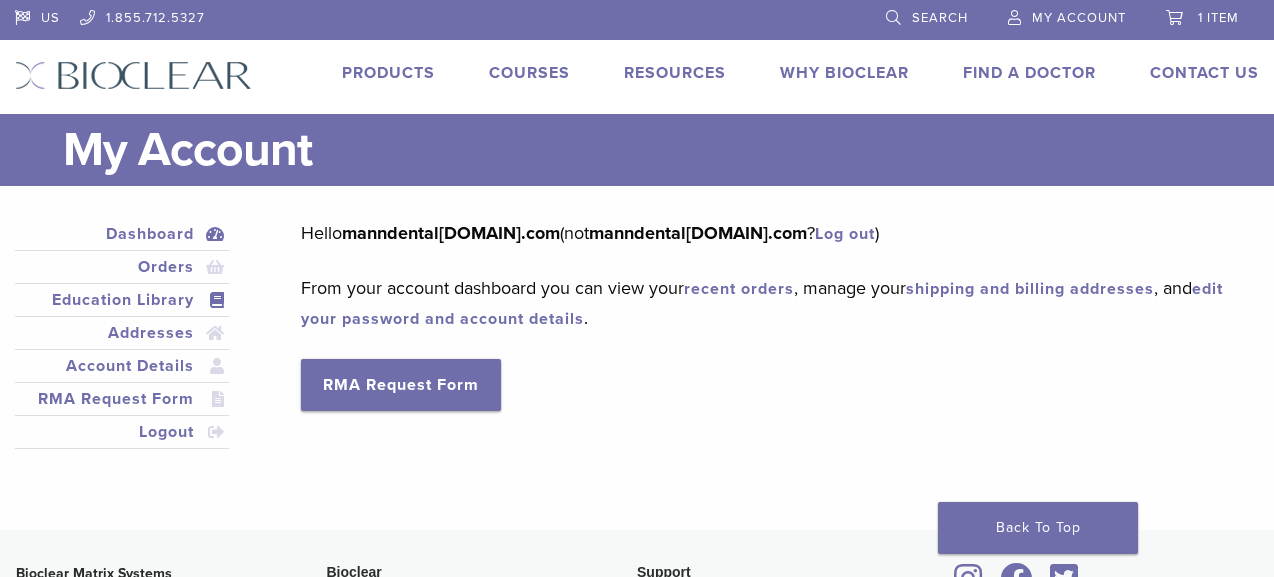 scroll, scrollTop: 0, scrollLeft: 0, axis: both 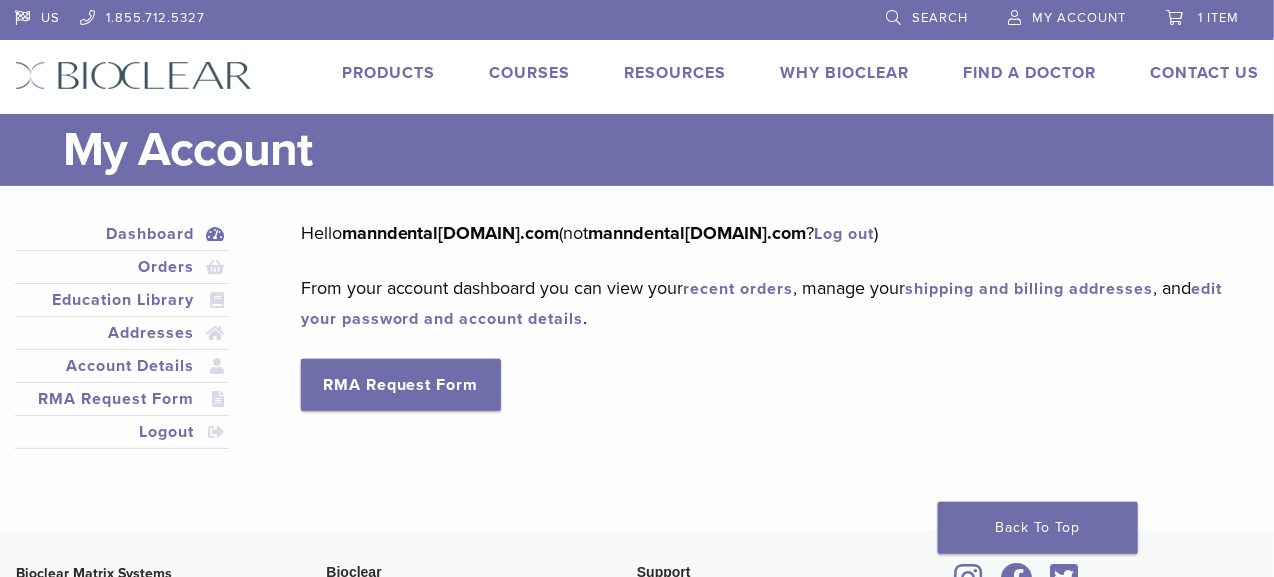 click on "Dashboard" at bounding box center [122, 234] 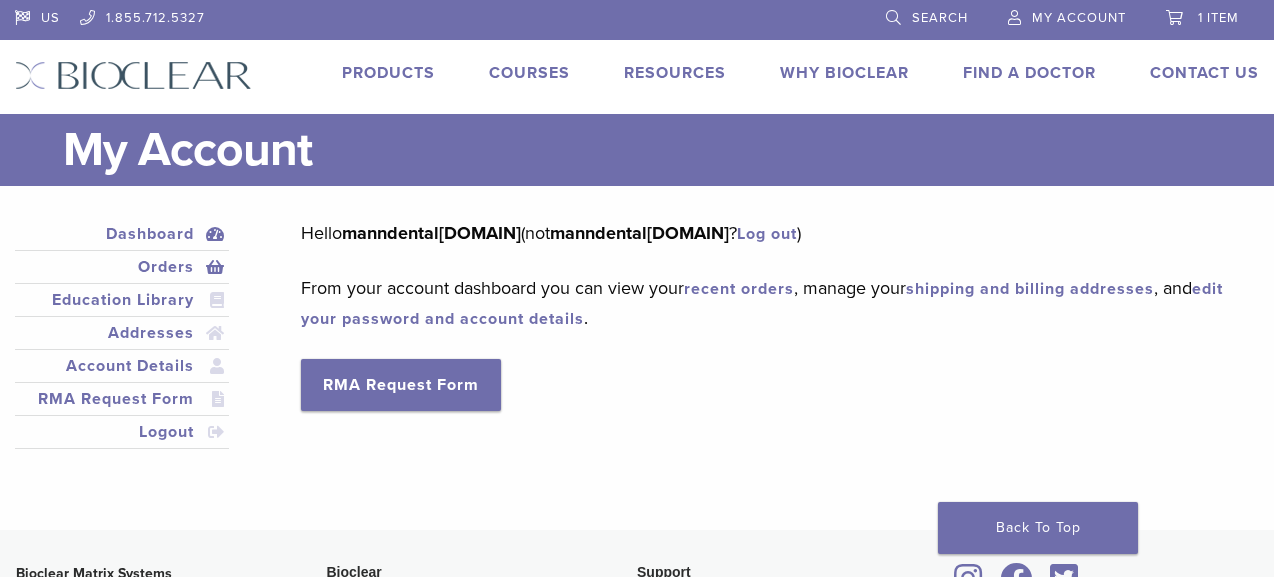 scroll, scrollTop: 0, scrollLeft: 0, axis: both 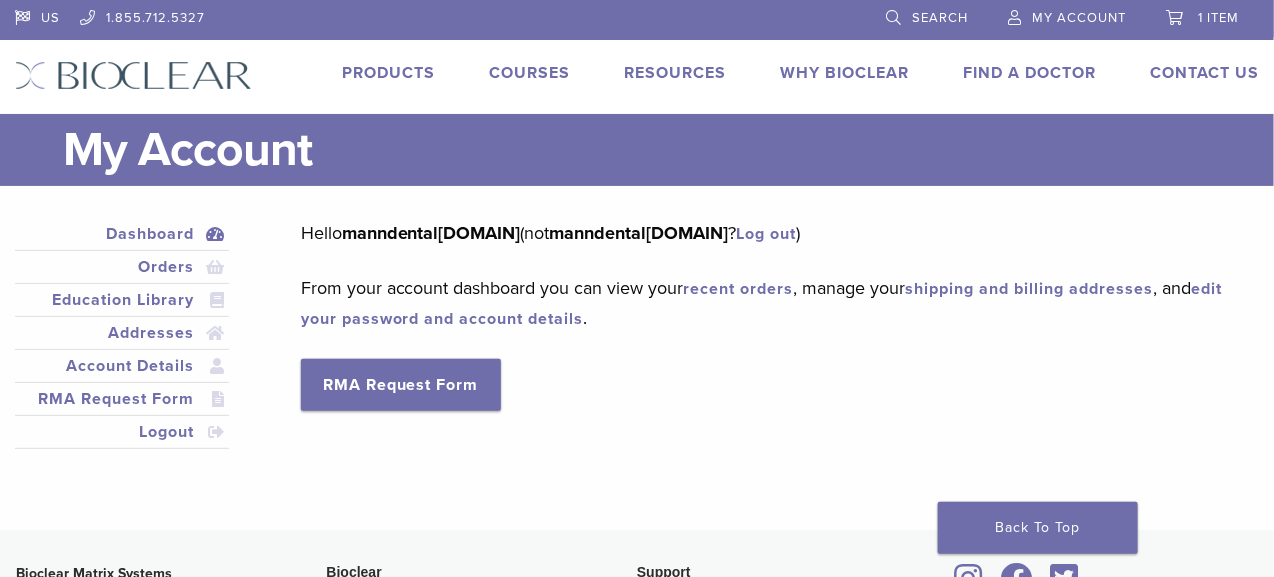 click on "1 item" at bounding box center (1218, 18) 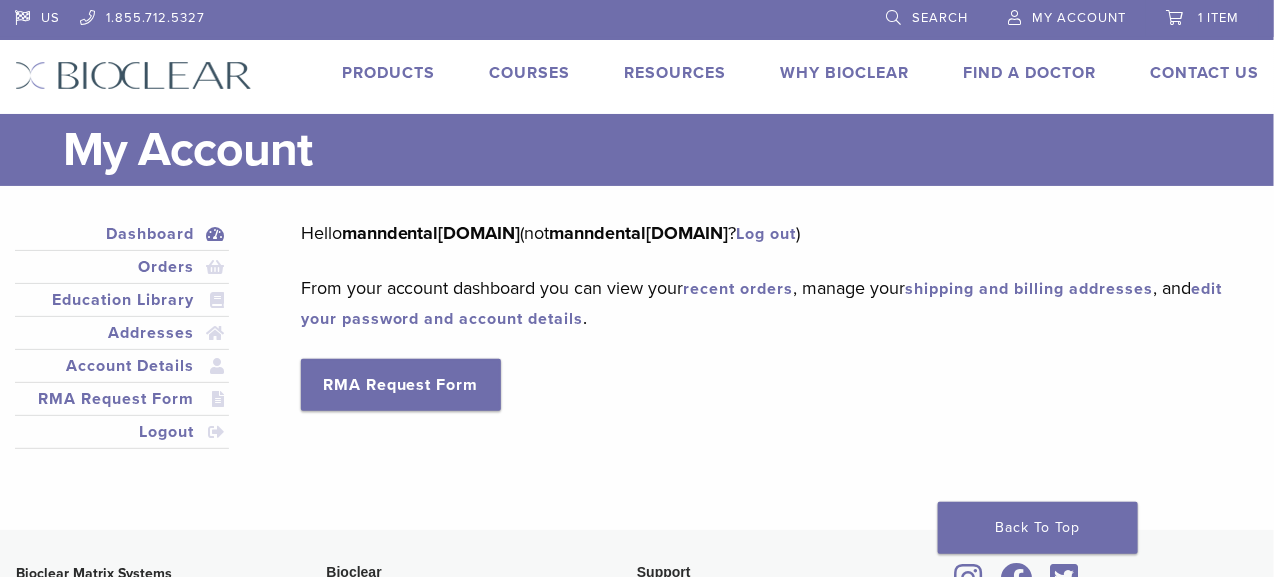 click on "1 item" at bounding box center (1202, 15) 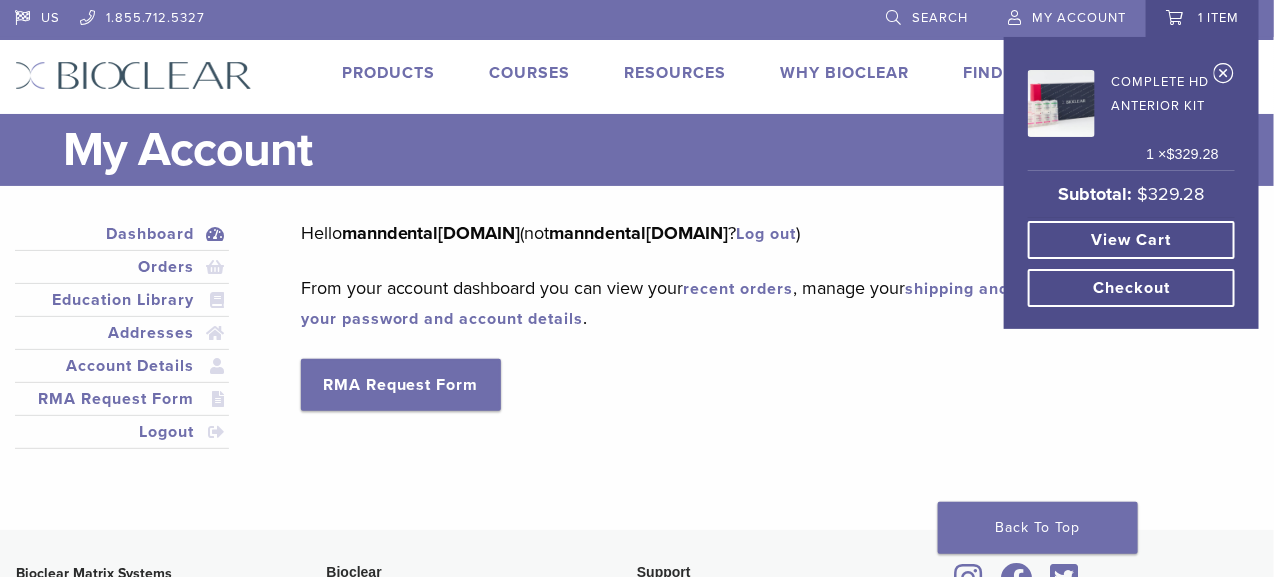 click on "Checkout" at bounding box center [1131, 288] 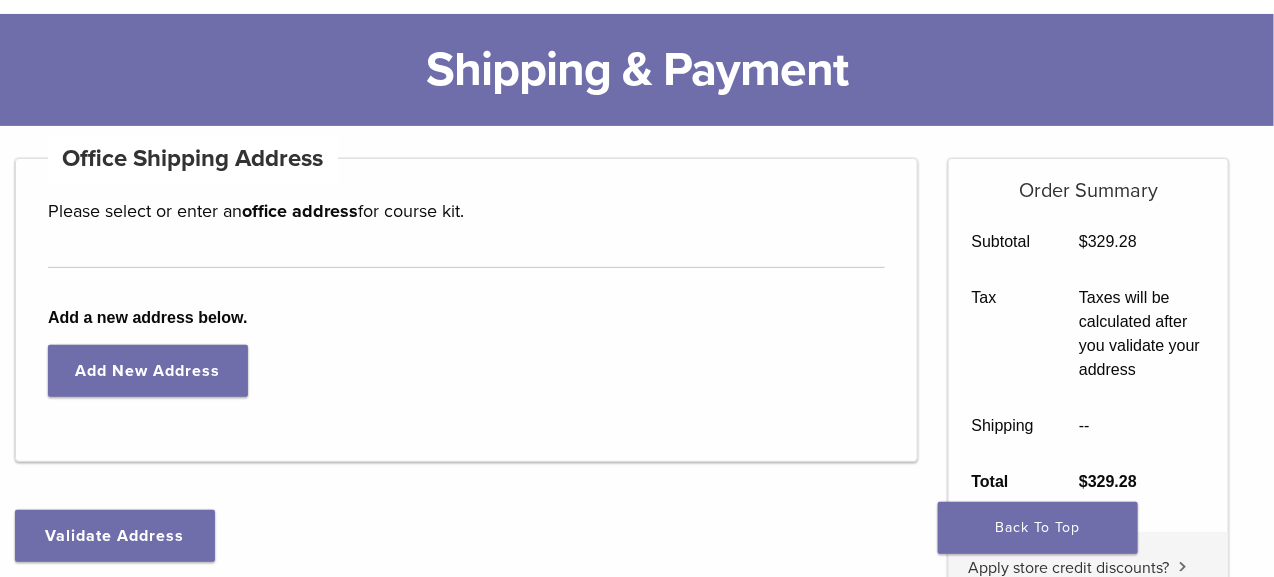 scroll, scrollTop: 200, scrollLeft: 0, axis: vertical 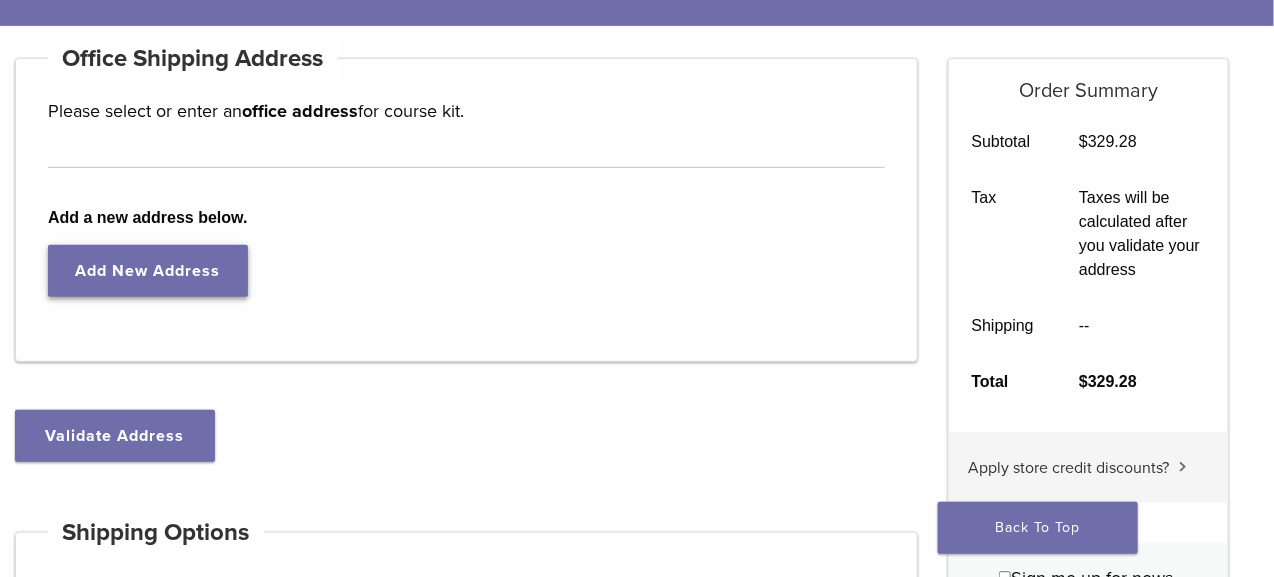 click on "Add New Address" at bounding box center [148, 271] 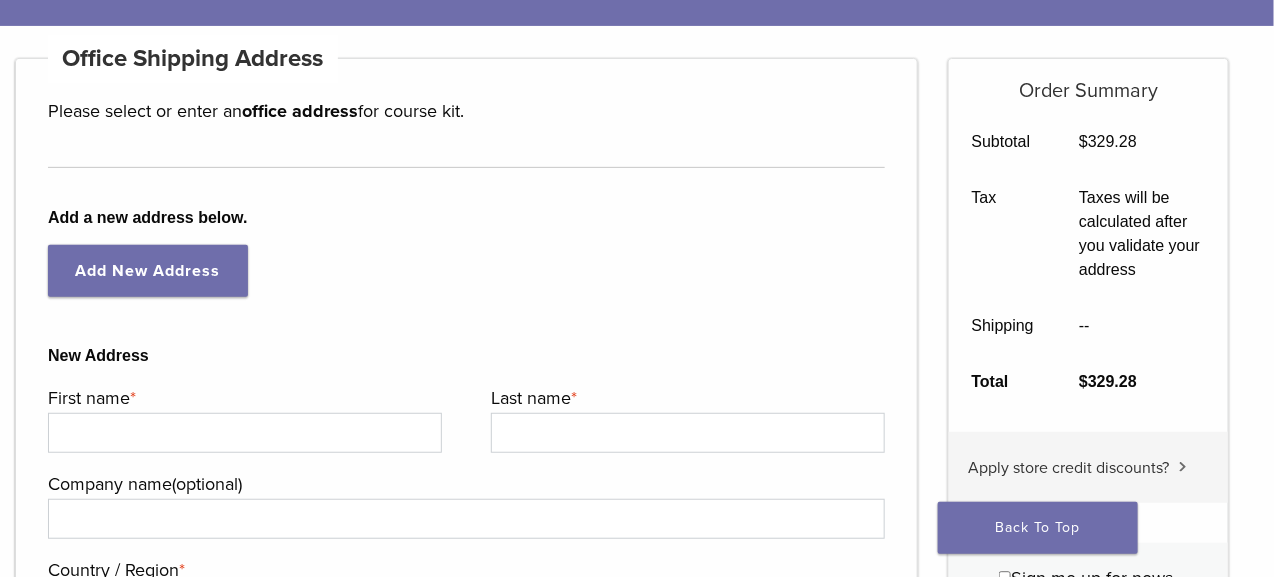type 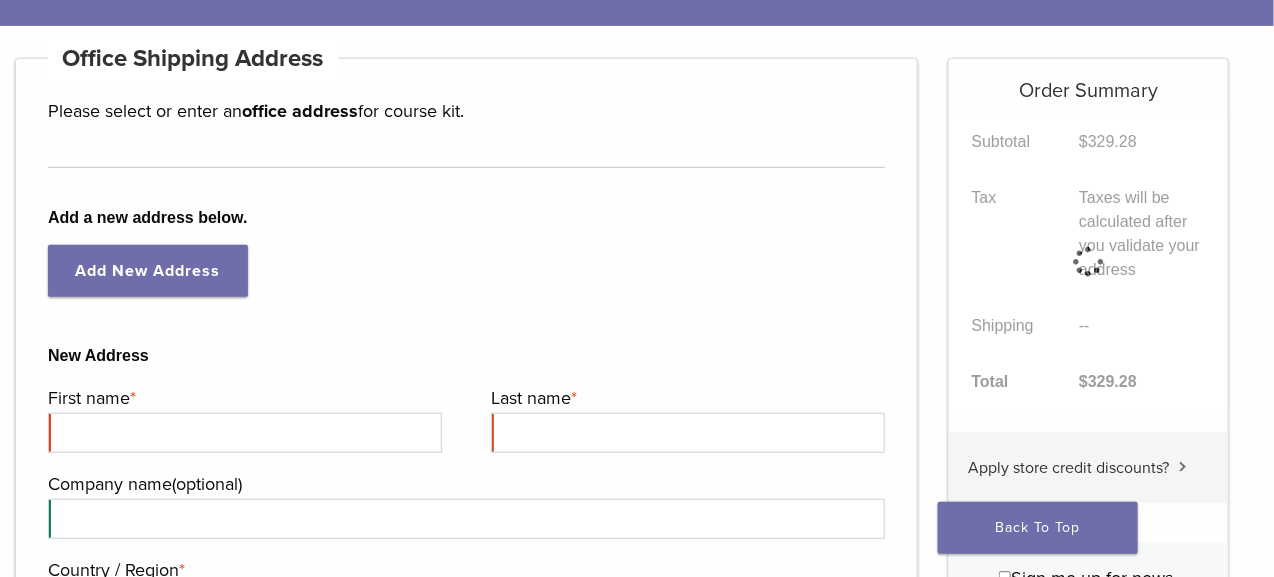 scroll, scrollTop: 400, scrollLeft: 0, axis: vertical 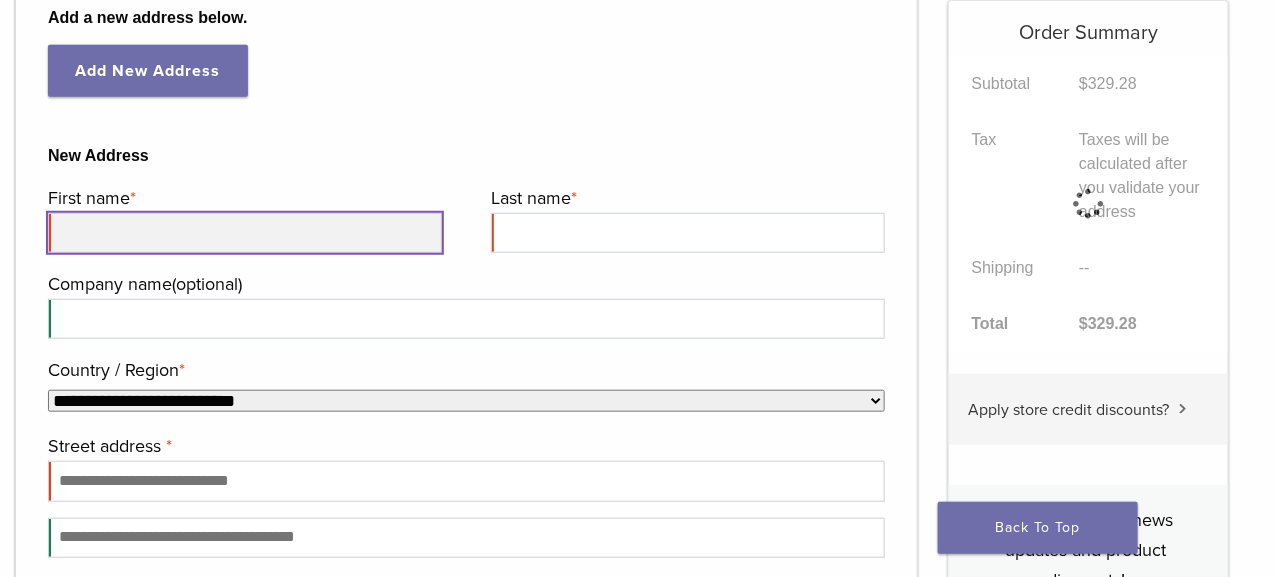 click on "First name  *" at bounding box center (245, 233) 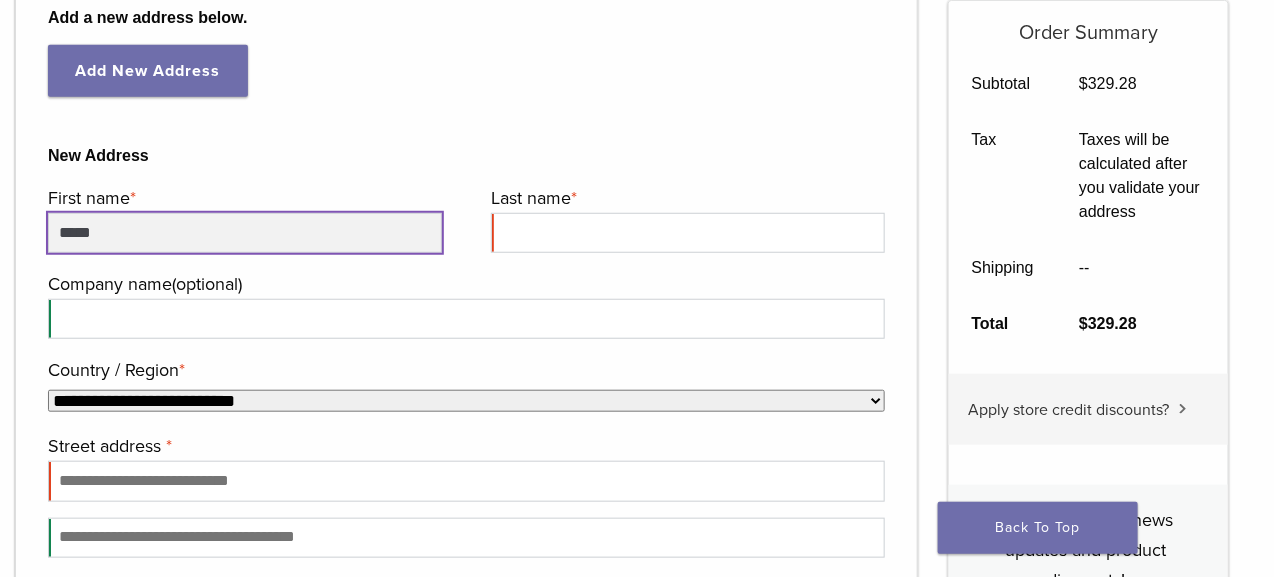 type on "*****" 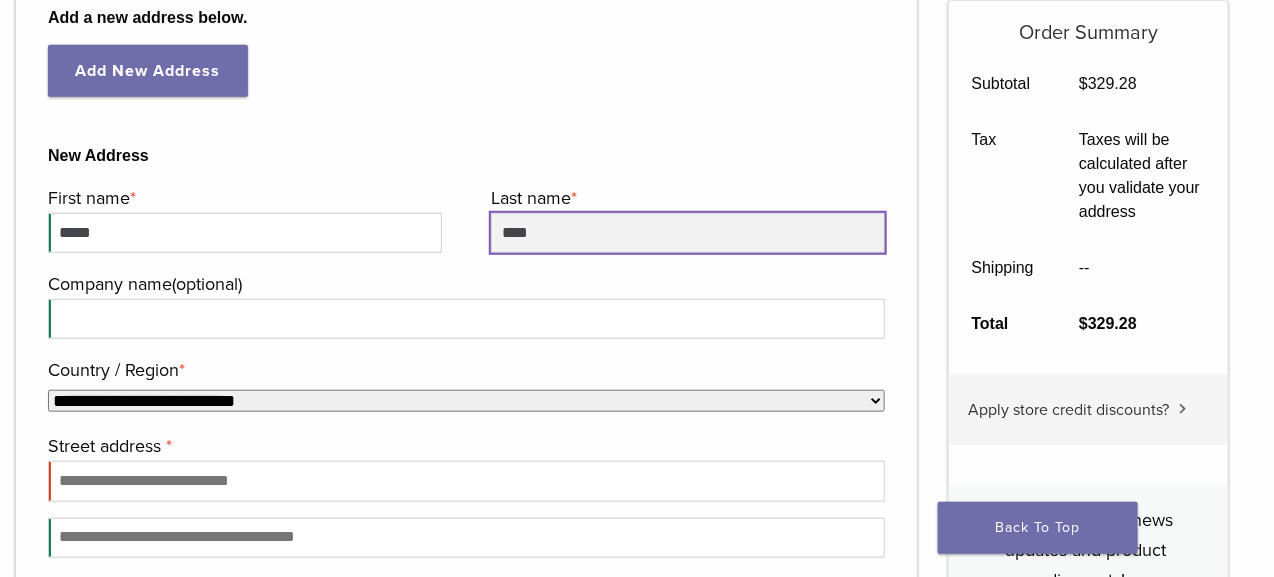 type on "****" 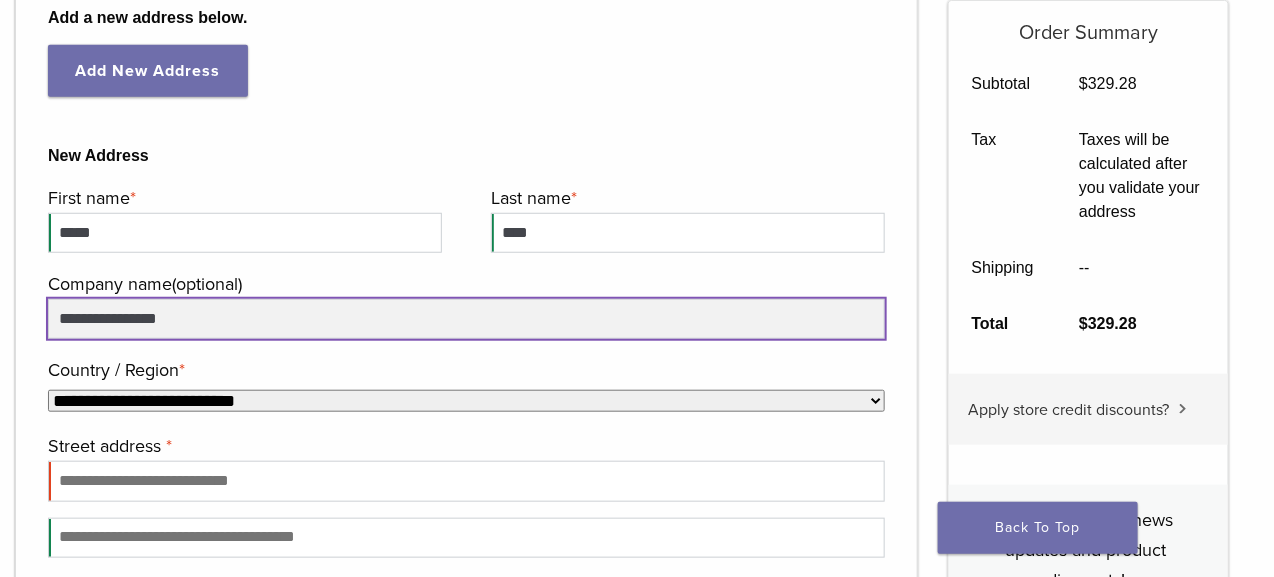 type on "**********" 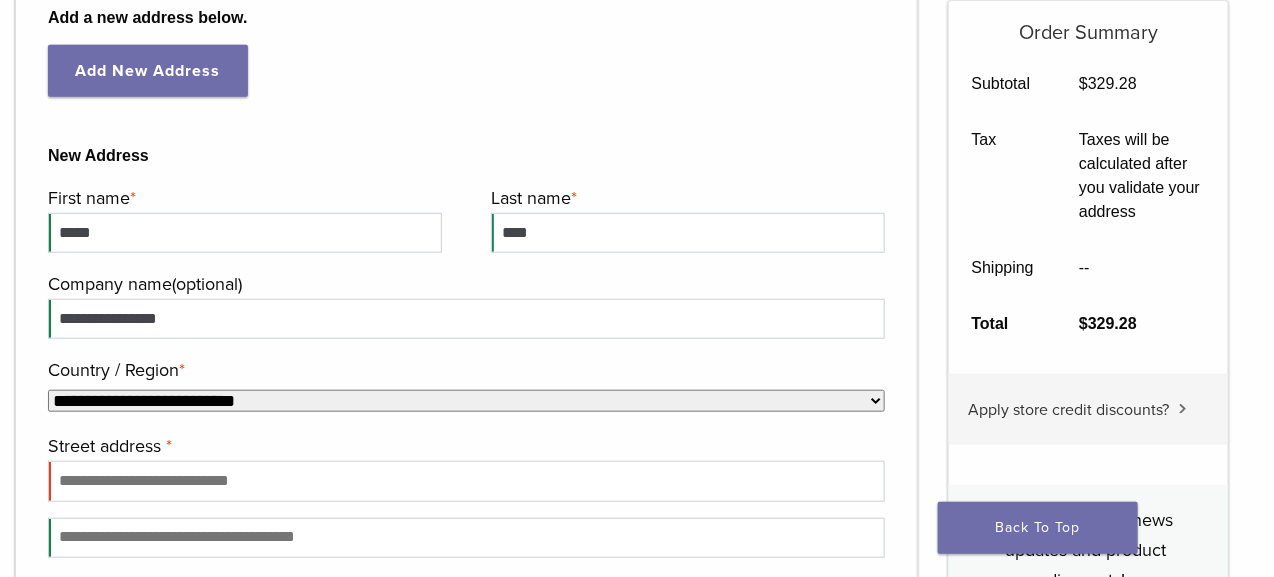 click on "**********" at bounding box center [466, 401] 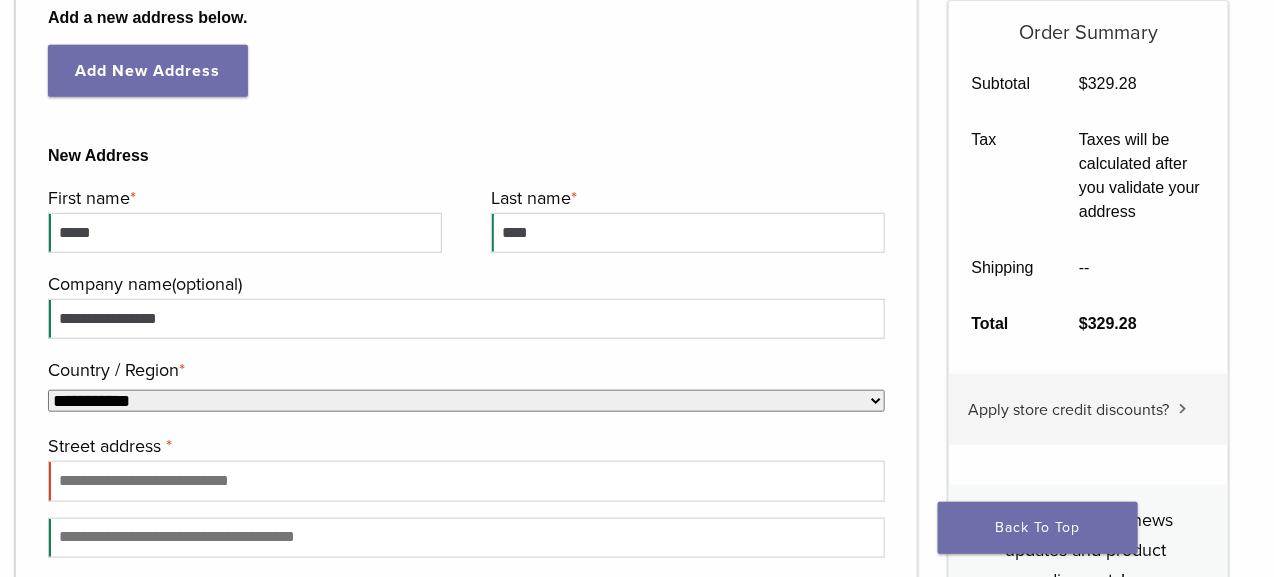 select on "**" 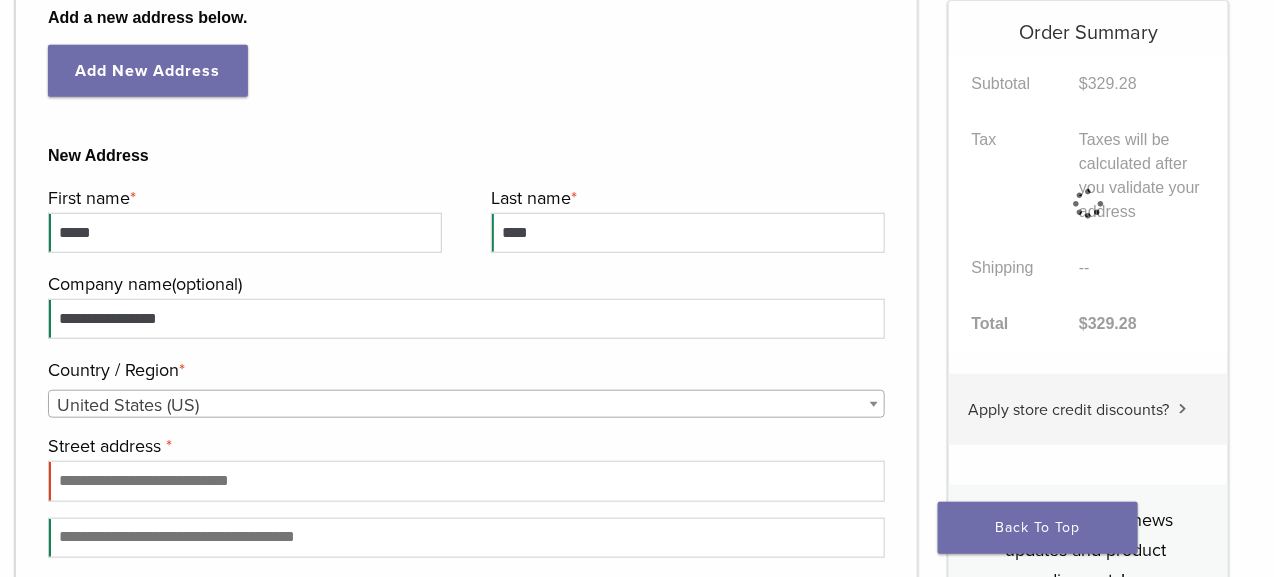 click on "Office Shipping Address
Please select or enter an  office address  for course kit.
Add a new address below.
Add New Address
New Address
[FIRST]  * [LAST]  * [COMPANY]  (optional) [COUNTRY]  * [STATE] * [CITY] * [POSTAL_CODE] * [ADDRESS] * [PHONE] * [EMAIL] *" at bounding box center (466, 422) 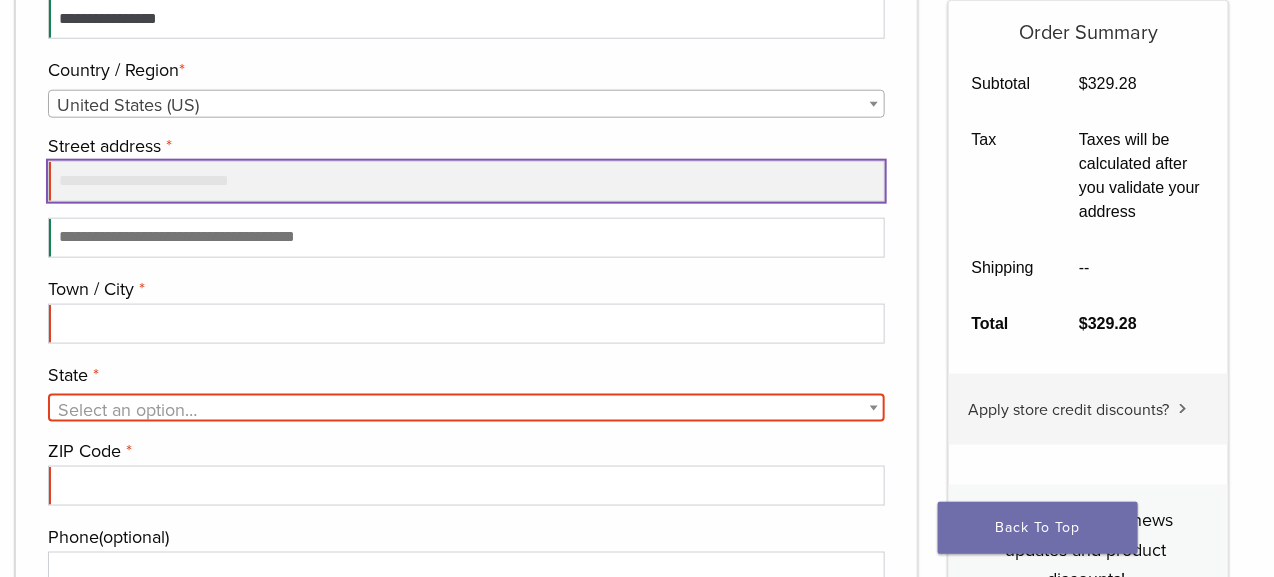 click on "Street address   *" at bounding box center (466, 181) 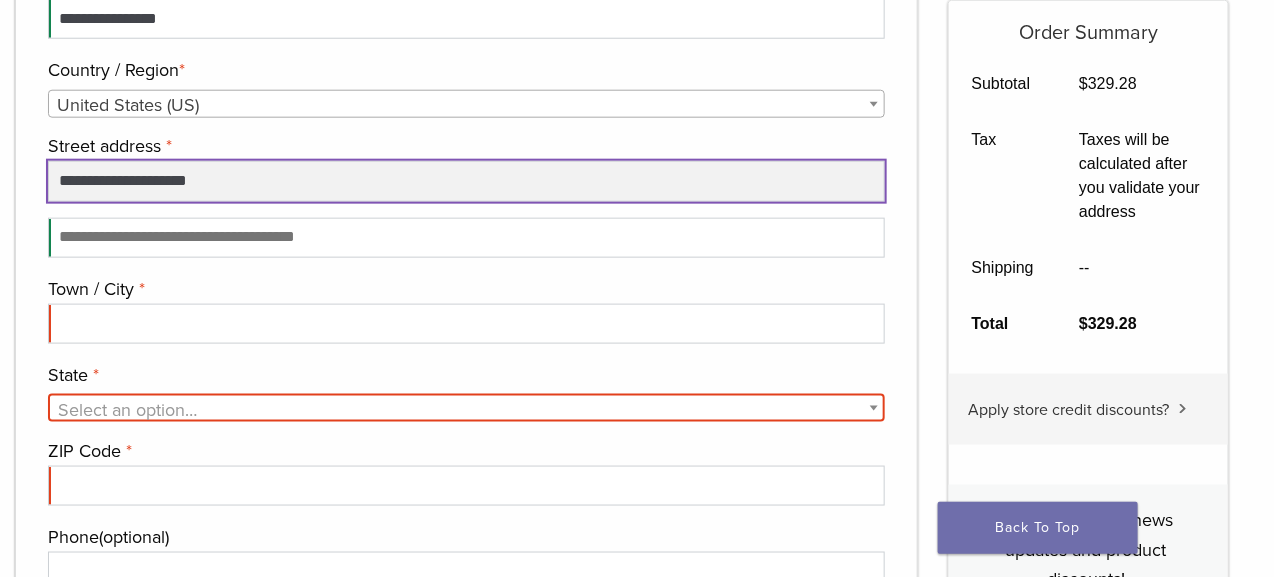 type on "**********" 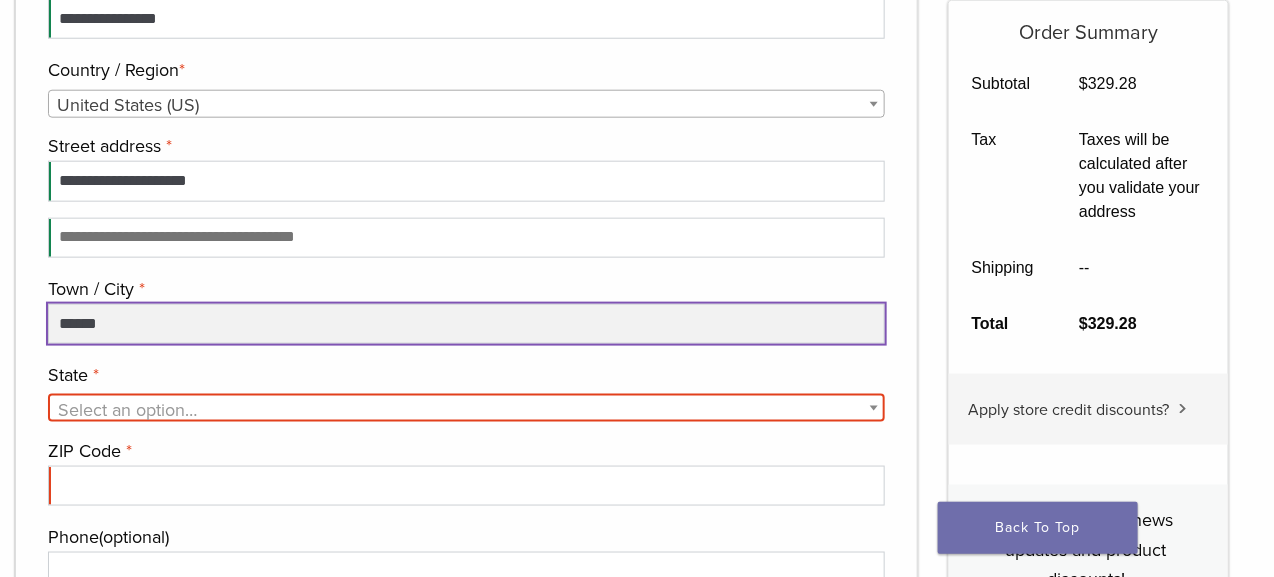 type on "******" 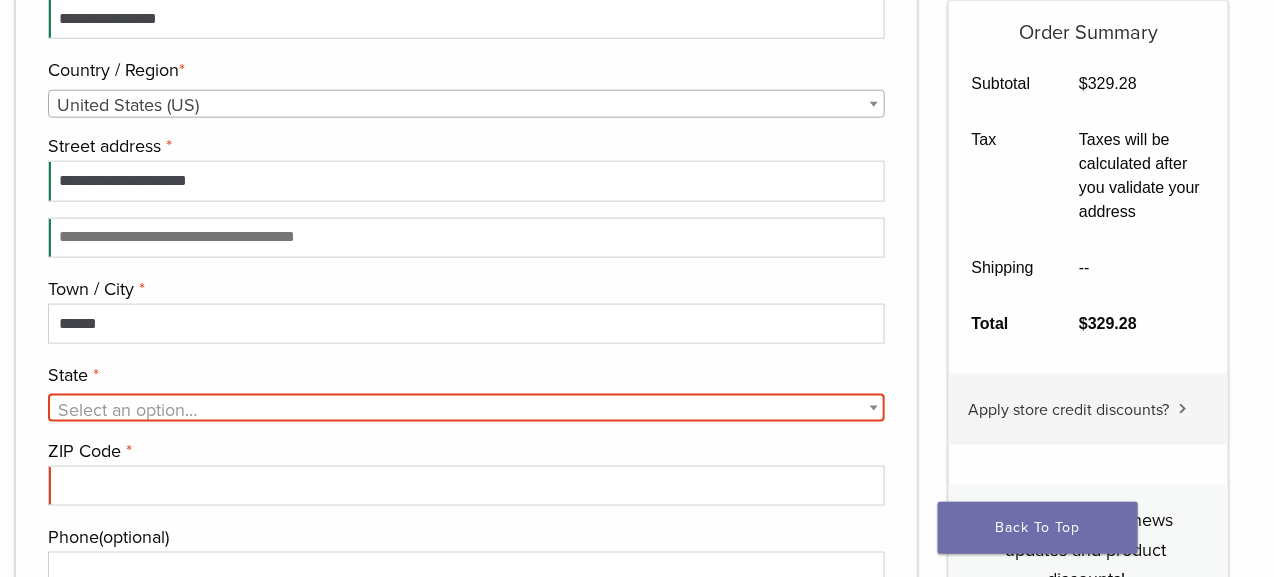 click on "Select an option…" at bounding box center [466, 410] 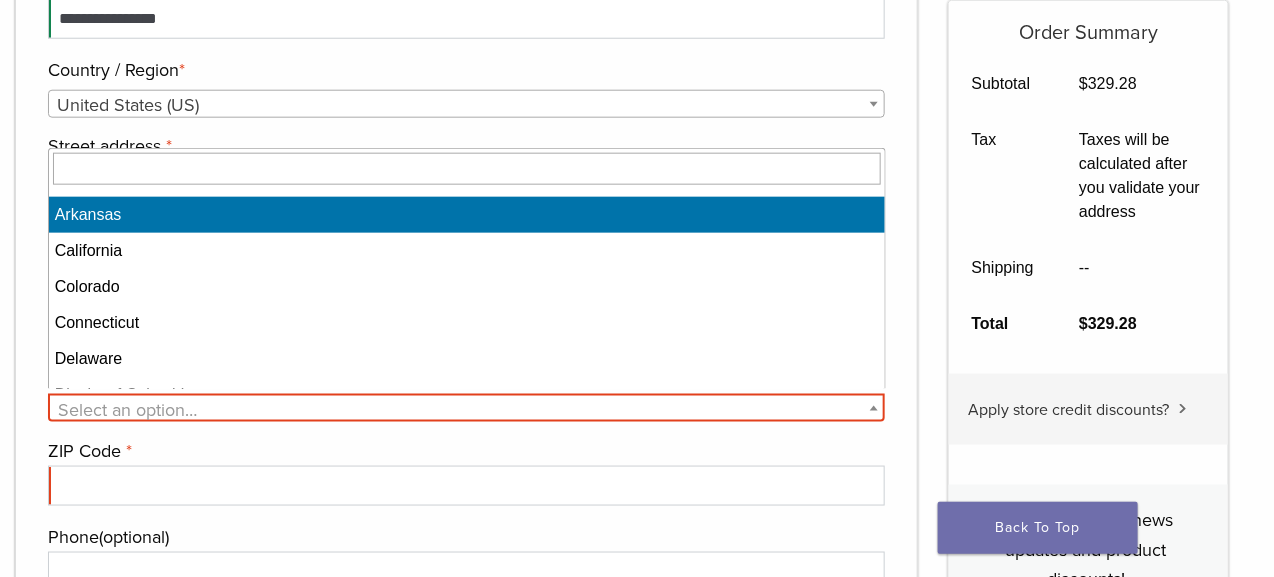 scroll, scrollTop: 200, scrollLeft: 0, axis: vertical 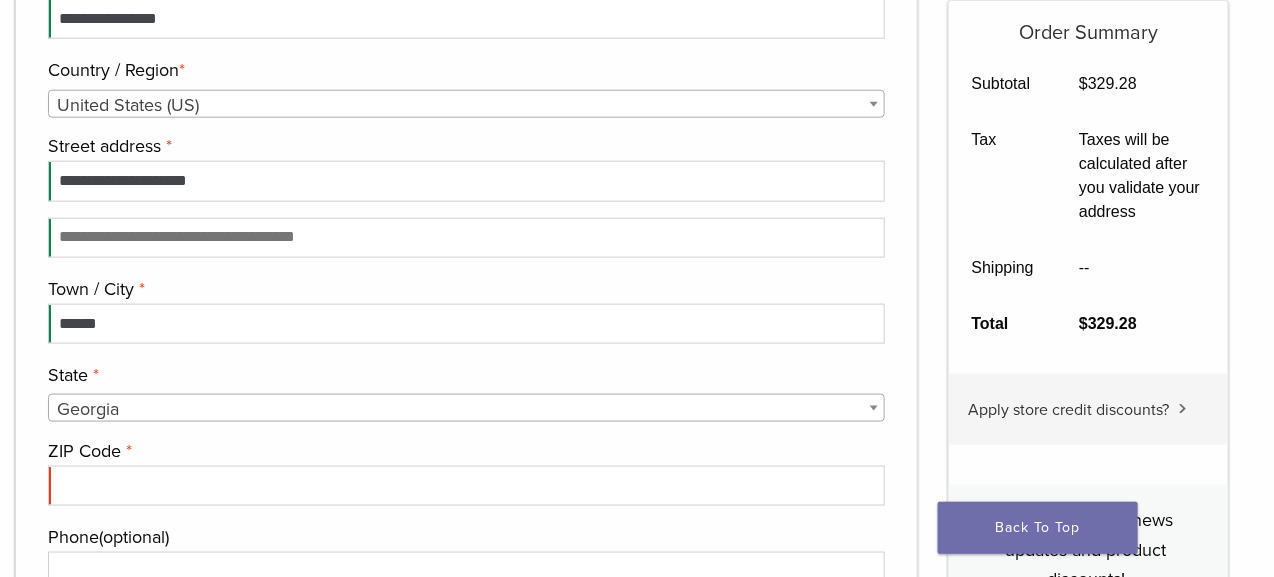 select on "**" 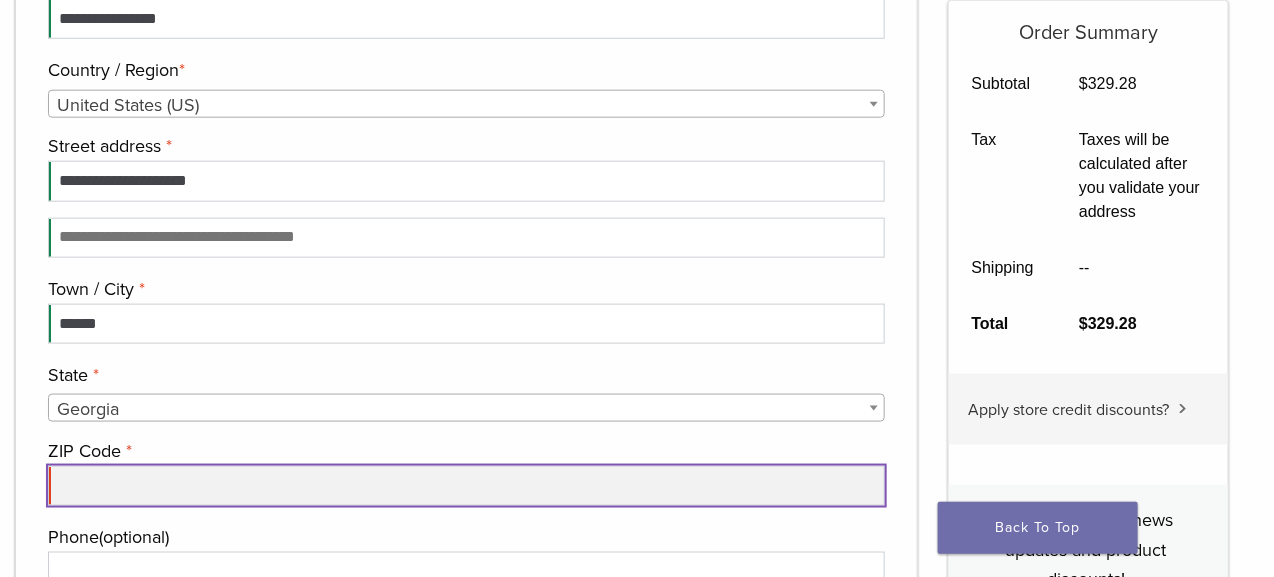 click on "ZIP Code   *" at bounding box center [466, 486] 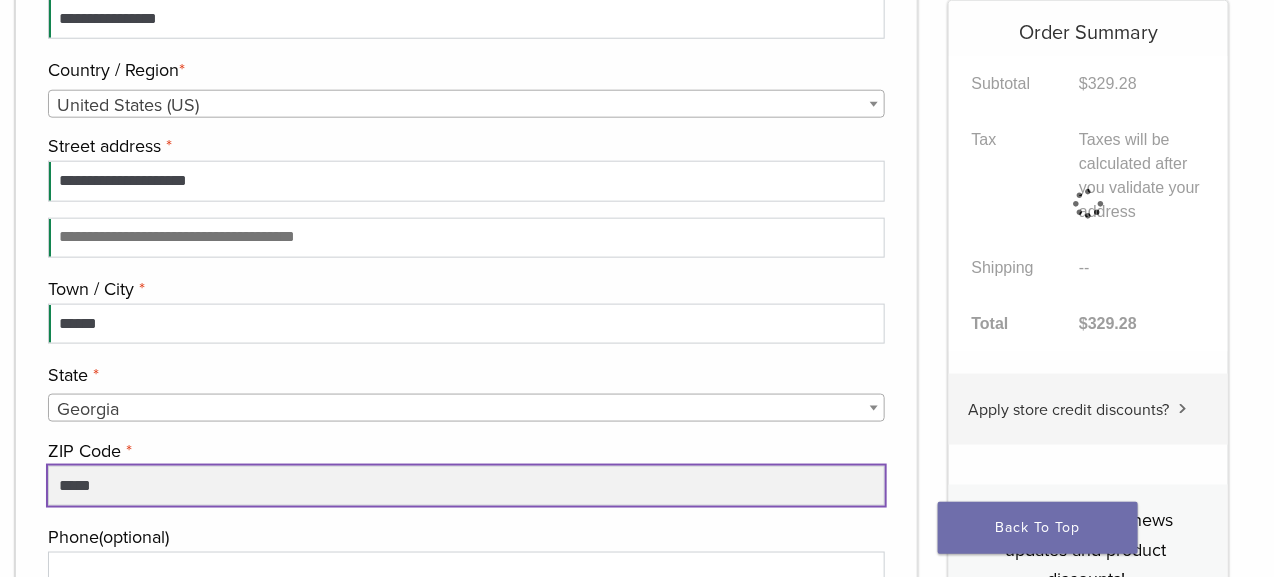 type on "*****" 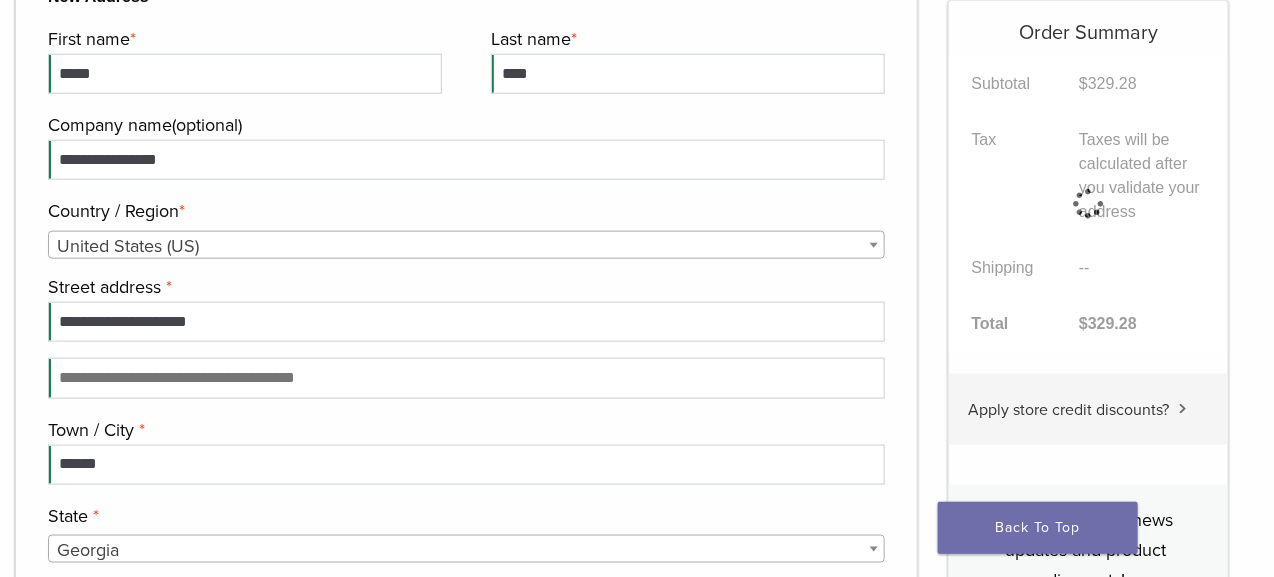 scroll, scrollTop: 1157, scrollLeft: 0, axis: vertical 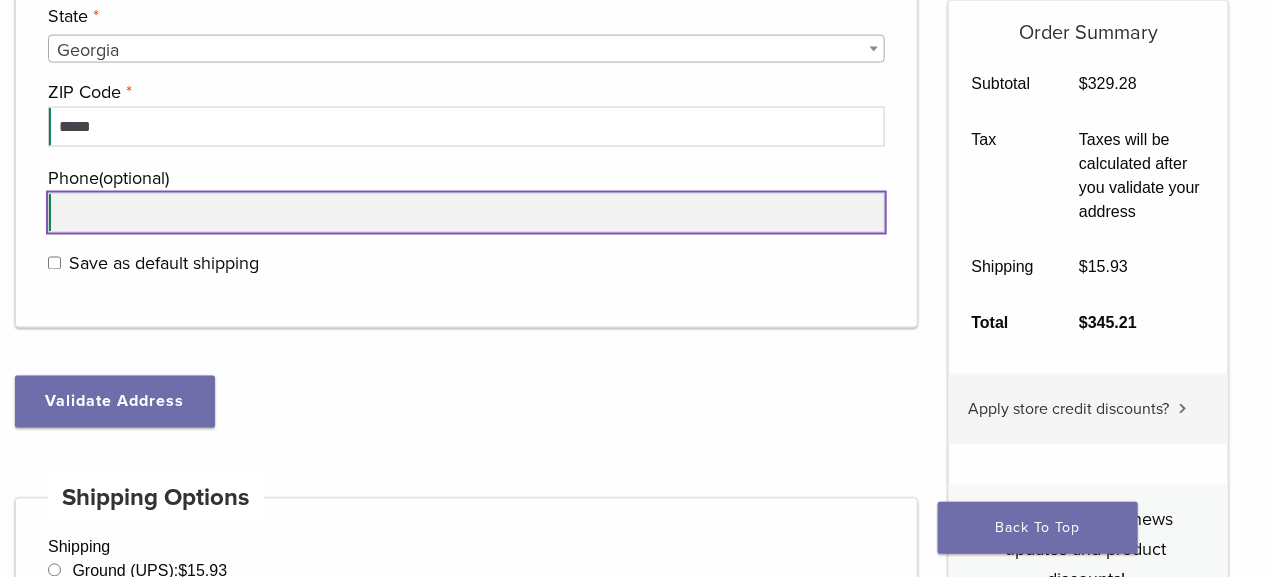 click on "Phone  (optional)" at bounding box center (466, 213) 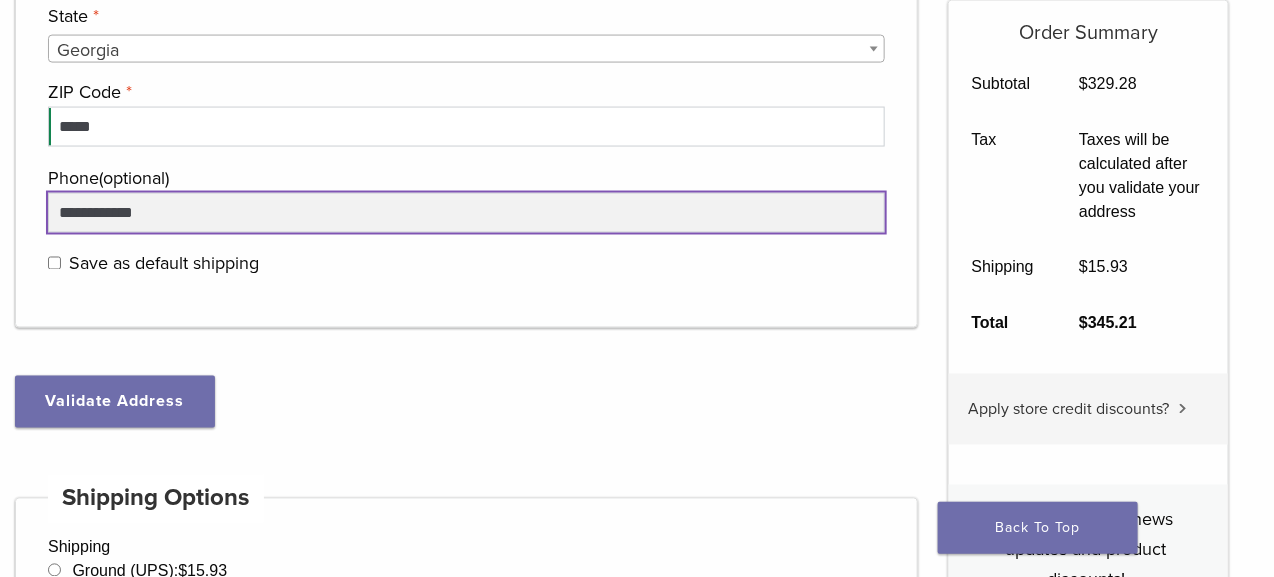 scroll, scrollTop: 0, scrollLeft: 0, axis: both 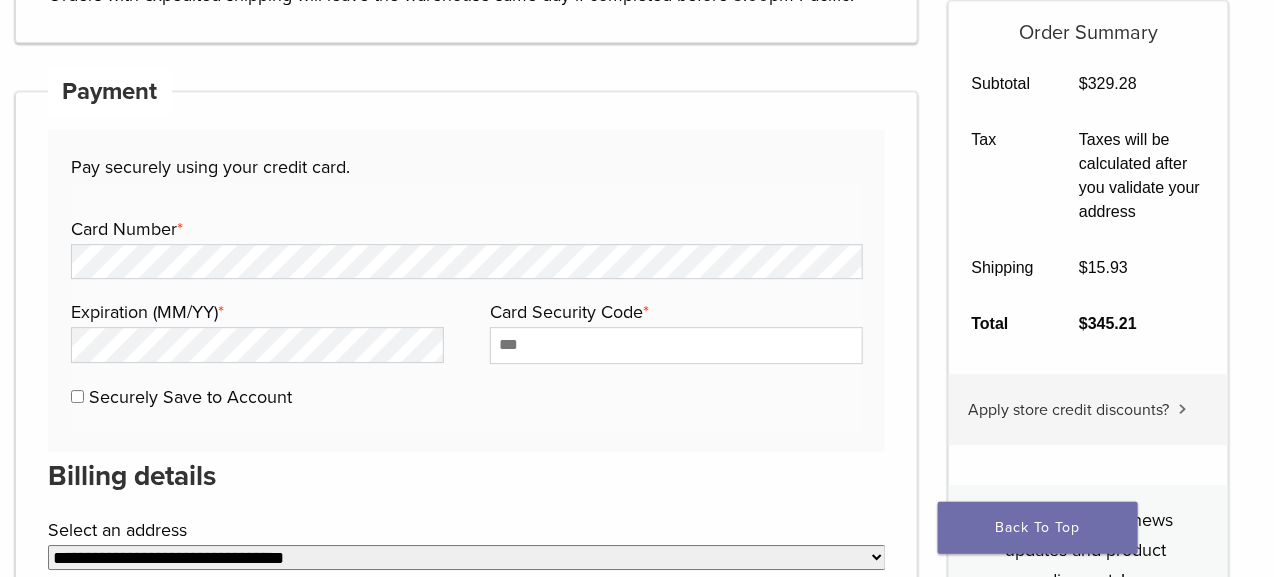 type on "**********" 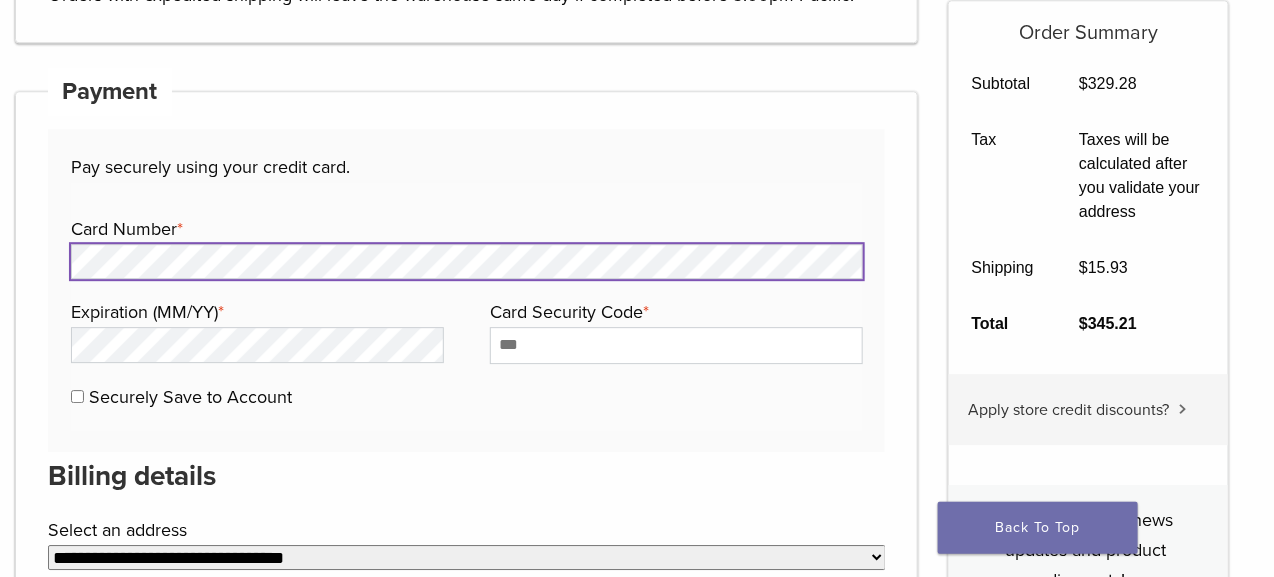 scroll, scrollTop: 0, scrollLeft: 0, axis: both 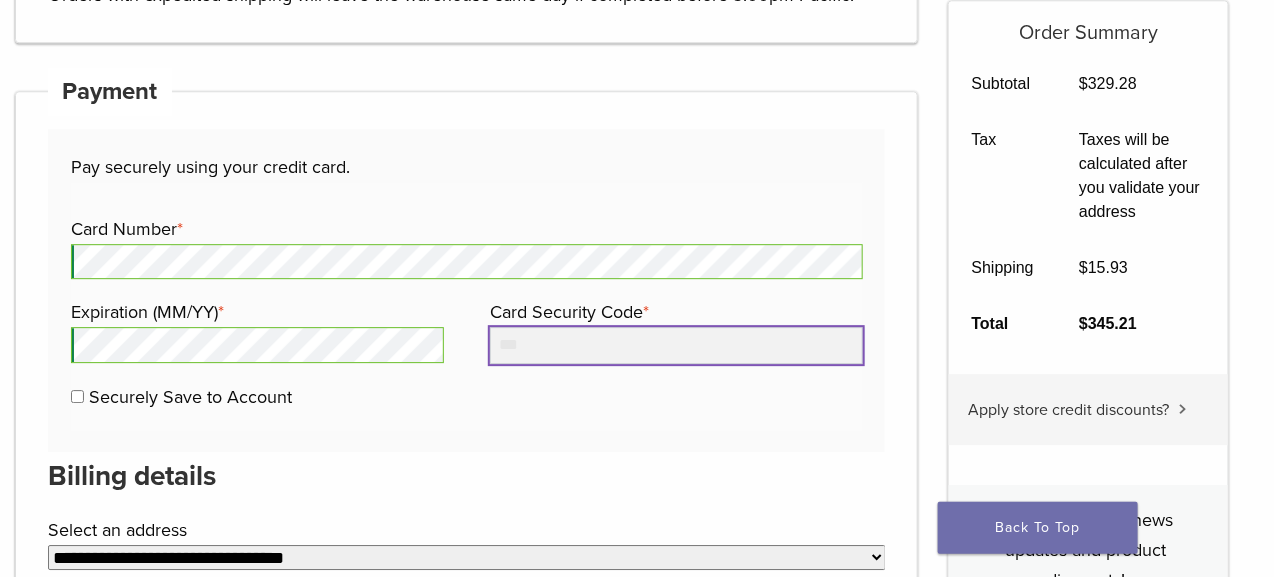 click on "Card Security Code  *" at bounding box center [676, 345] 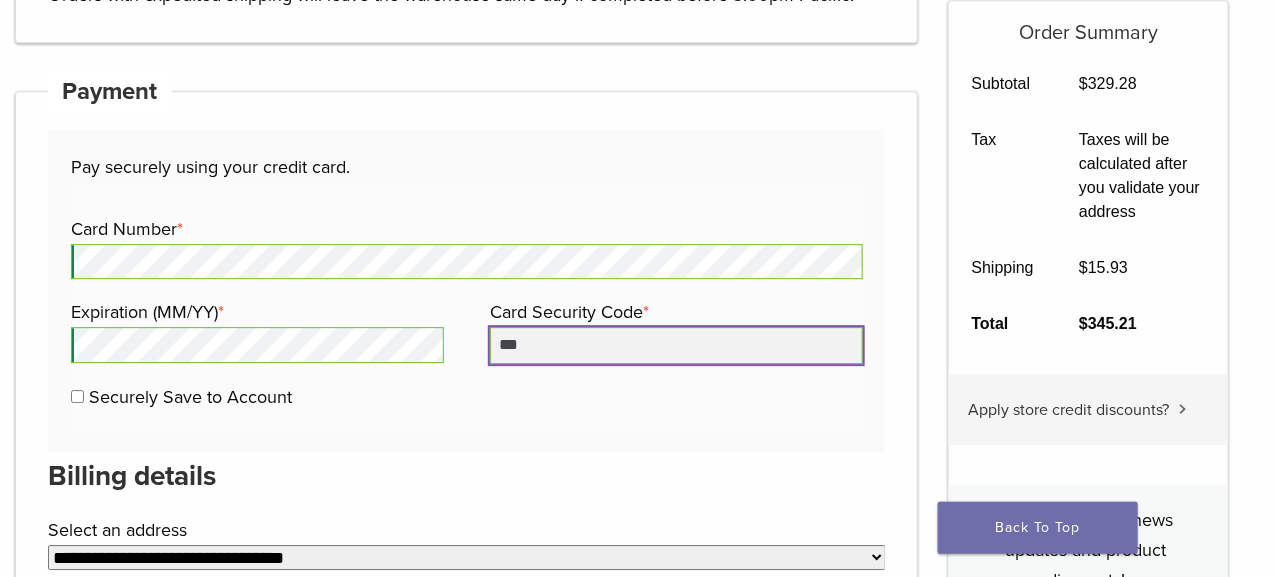 type on "***" 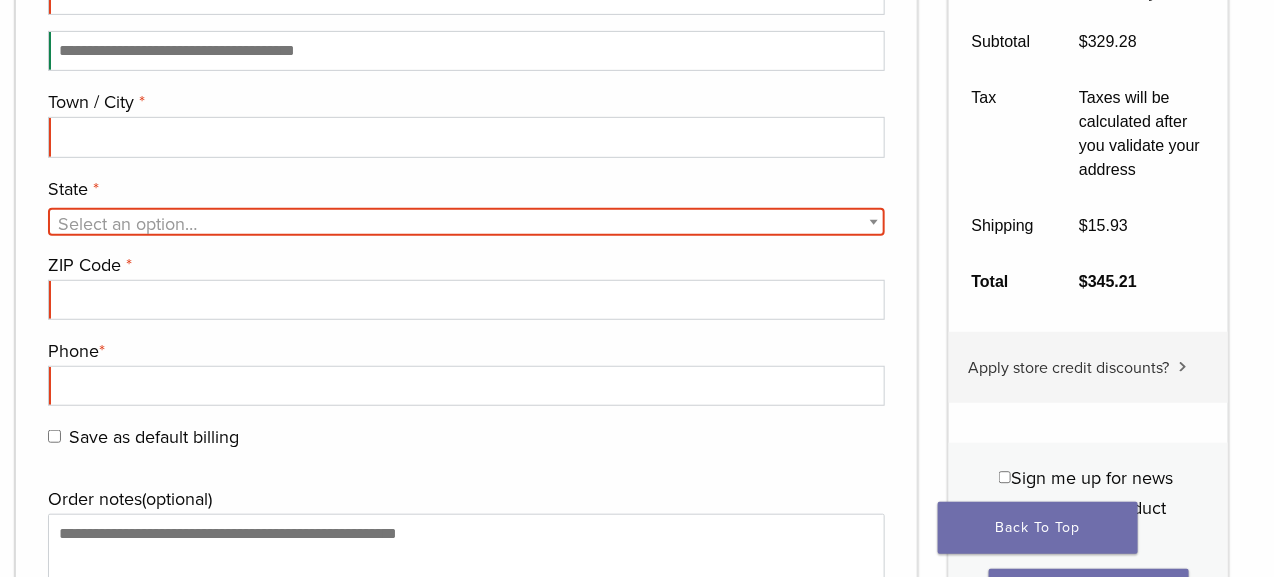 scroll, scrollTop: 2759, scrollLeft: 0, axis: vertical 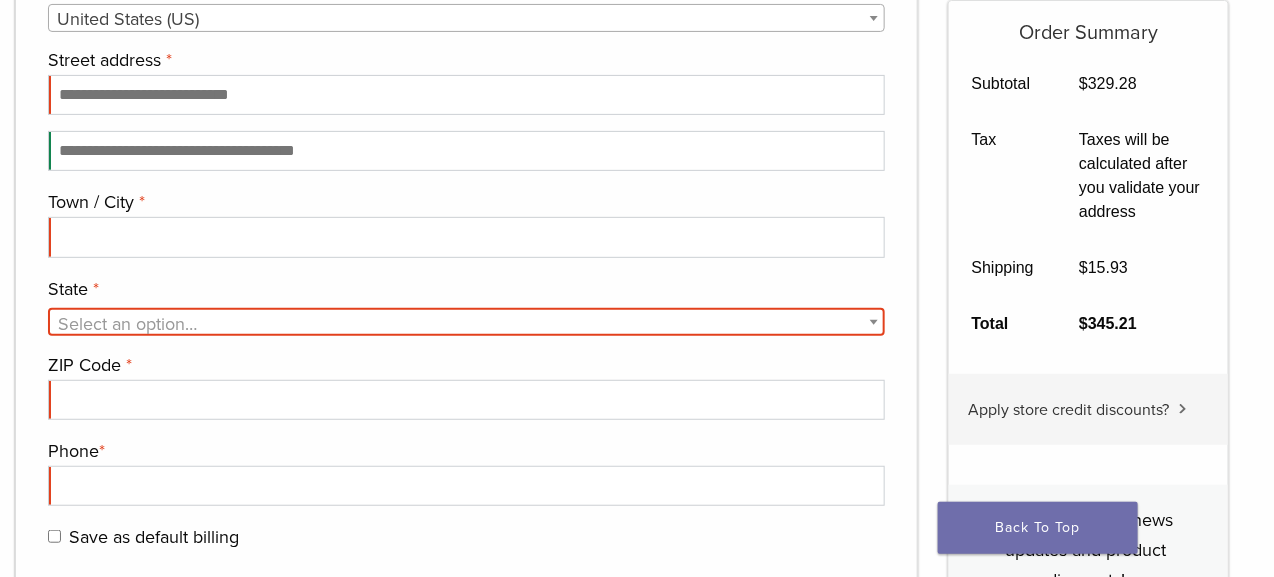 click on "Select an option…" at bounding box center (466, 324) 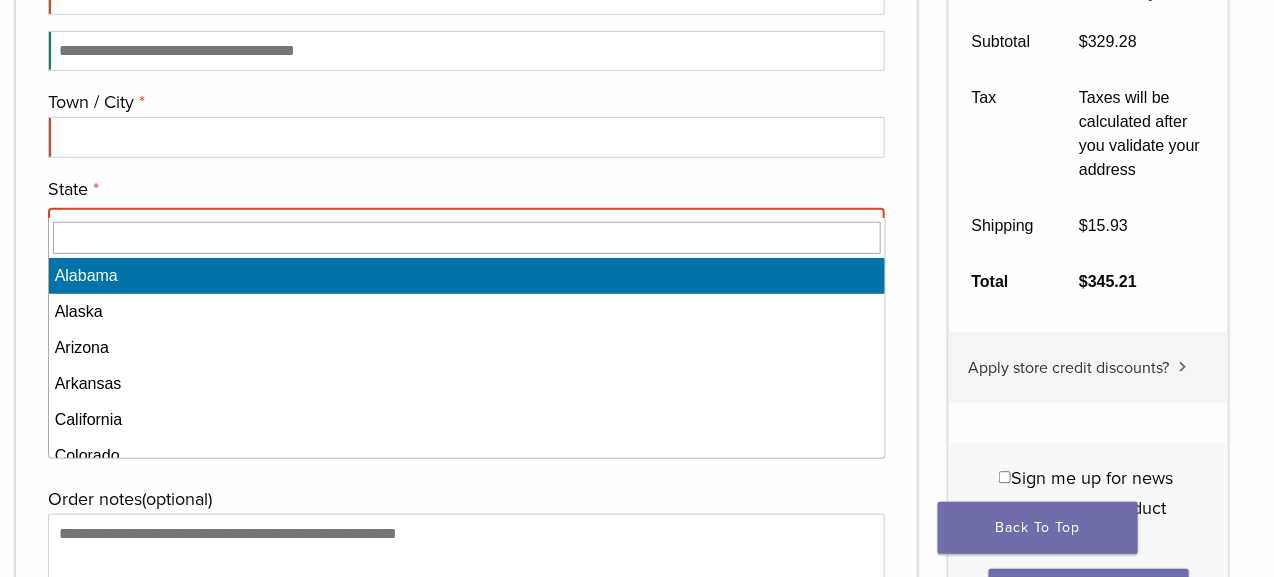 scroll, scrollTop: 2959, scrollLeft: 0, axis: vertical 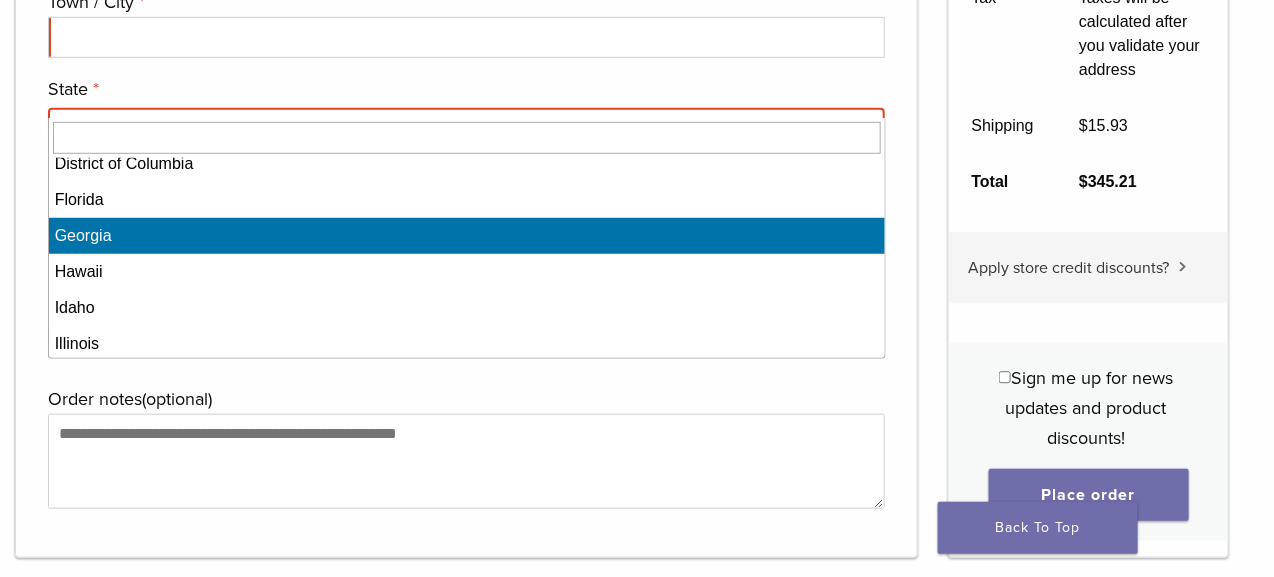 select on "**" 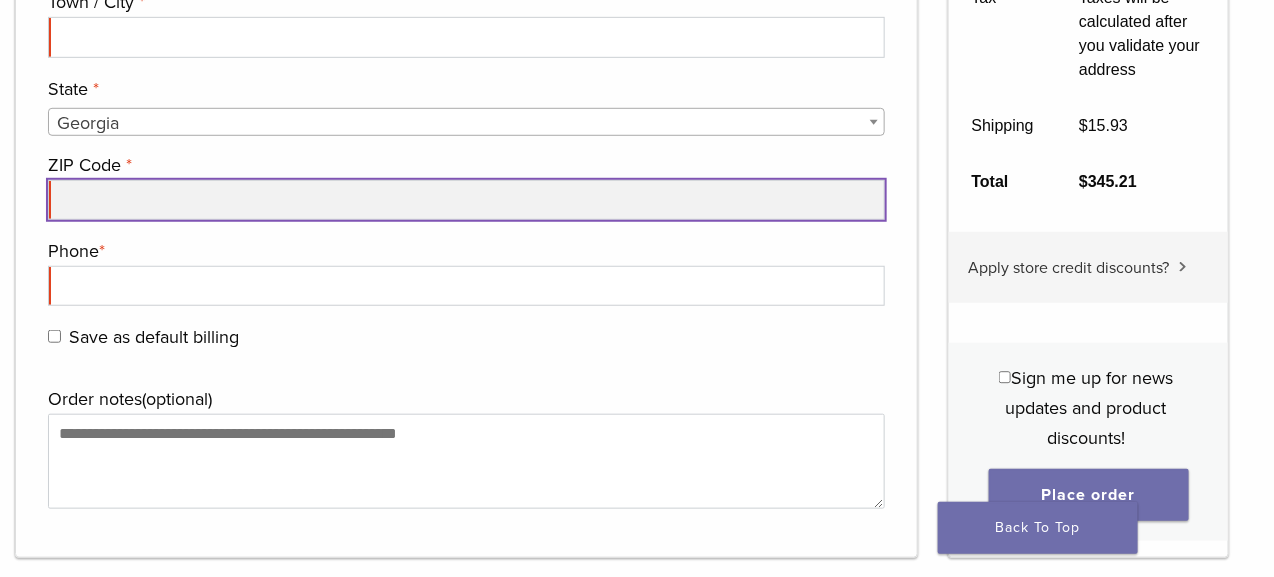 click on "ZIP Code   *" at bounding box center [466, 200] 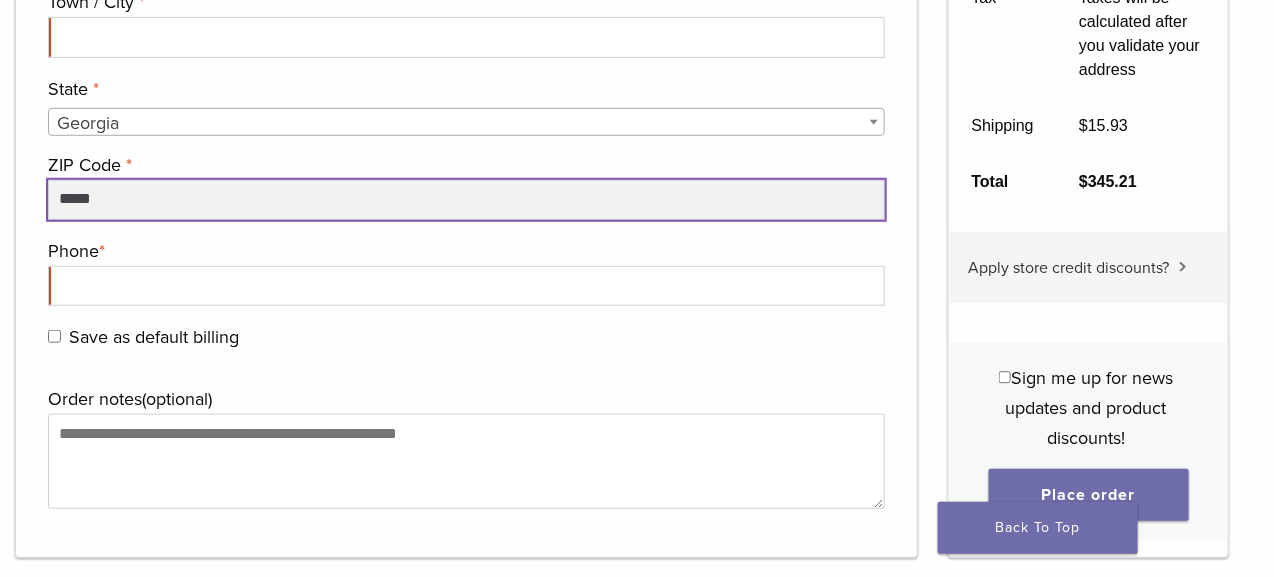 type on "*****" 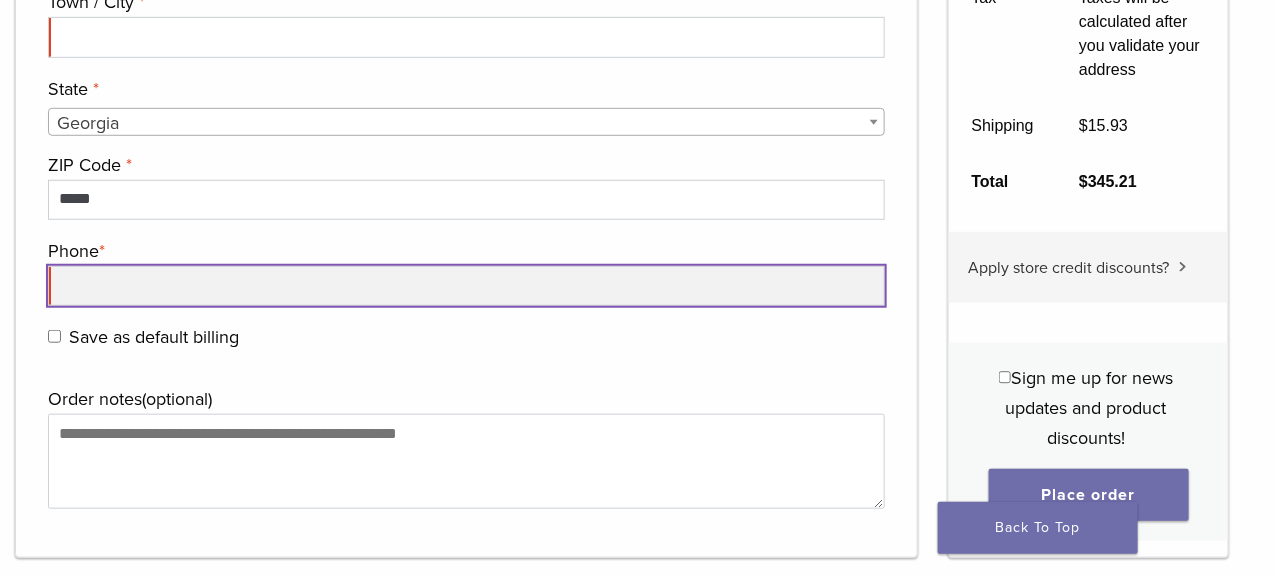 click on "Phone  *" at bounding box center [466, 286] 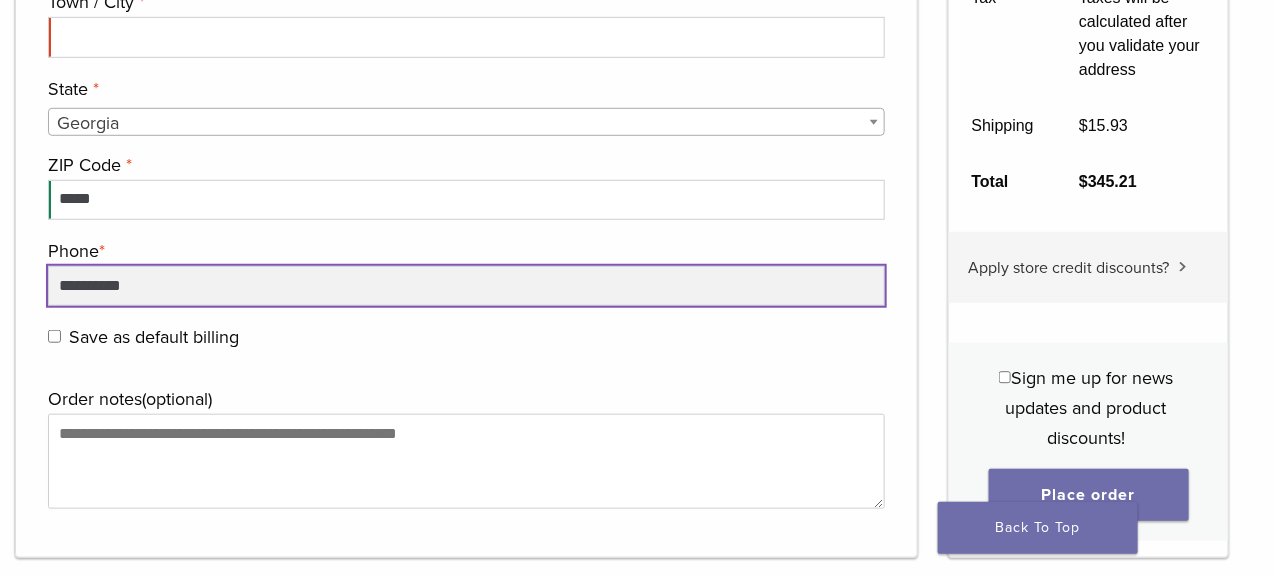 click on "**********" at bounding box center (466, 286) 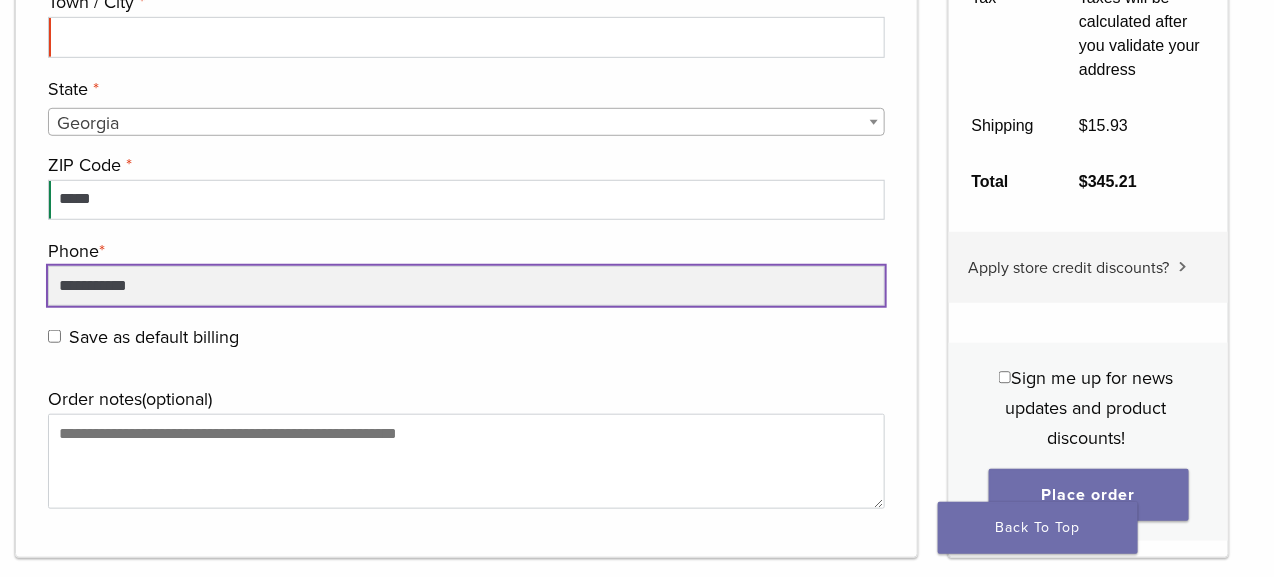 click on "**********" at bounding box center [466, 286] 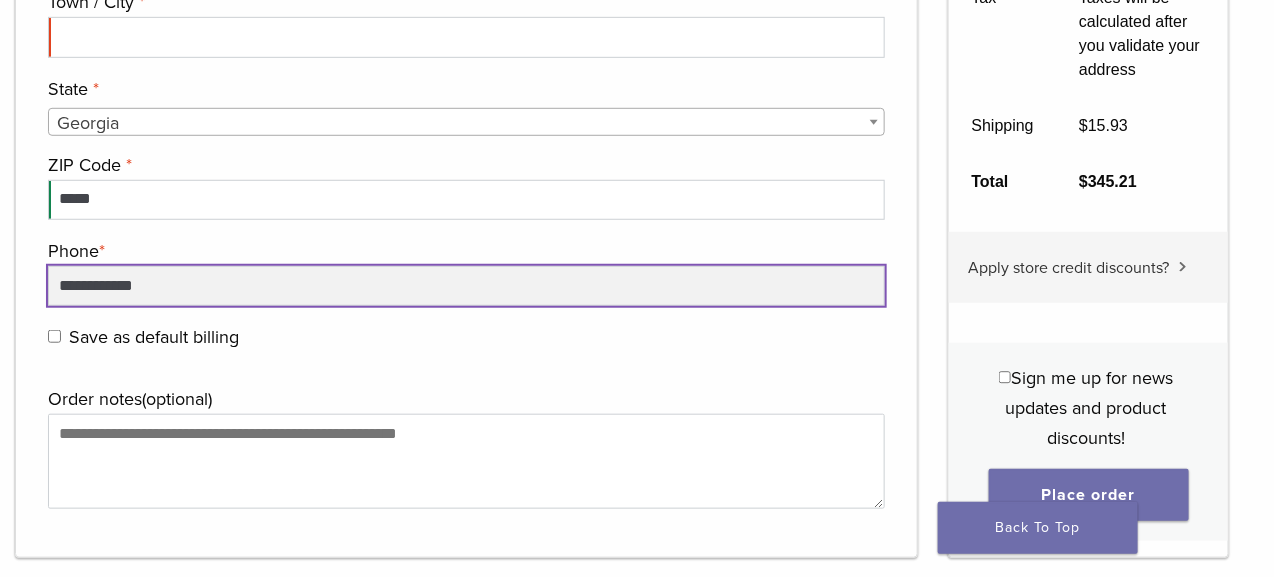 type on "**********" 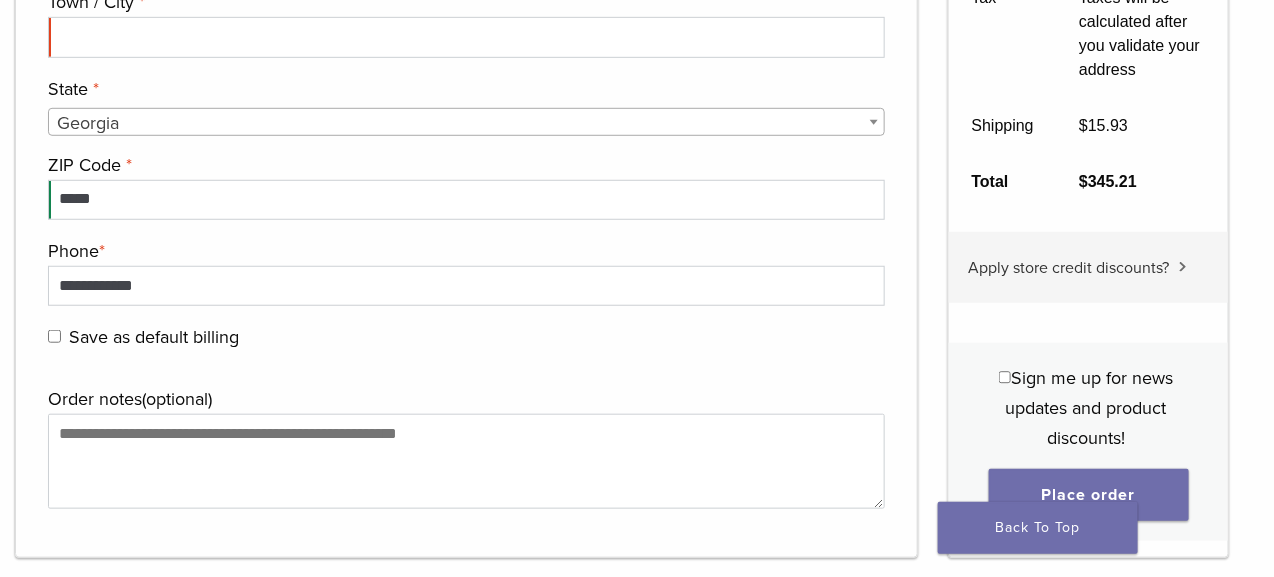 click on "Save as default billing  (optional)" at bounding box center (464, 337) 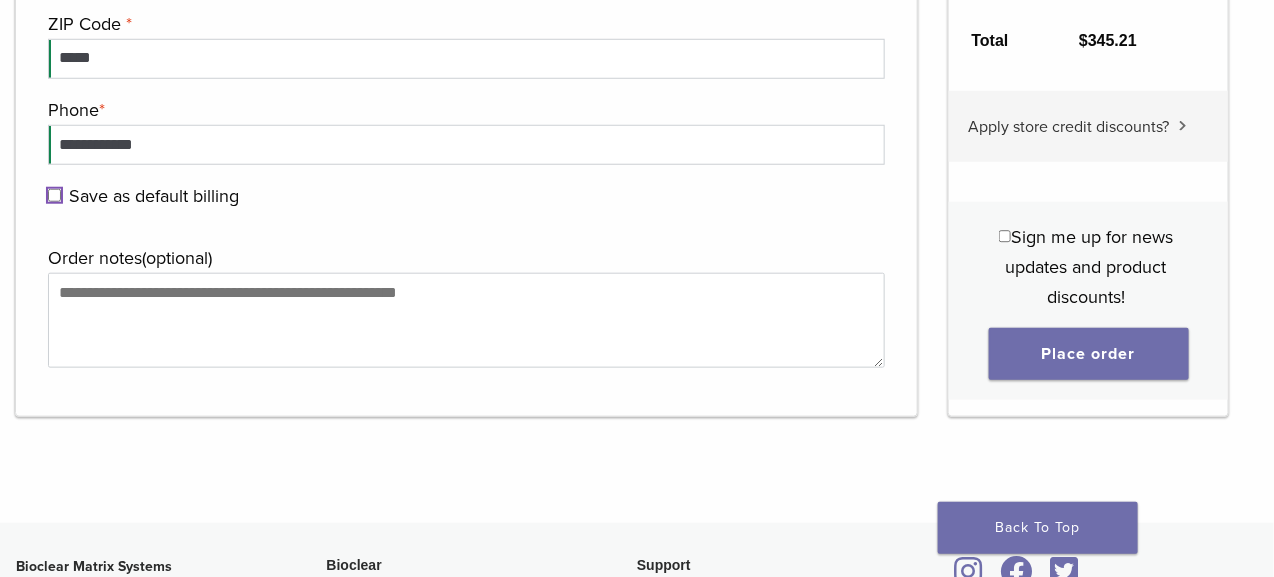 scroll, scrollTop: 3200, scrollLeft: 0, axis: vertical 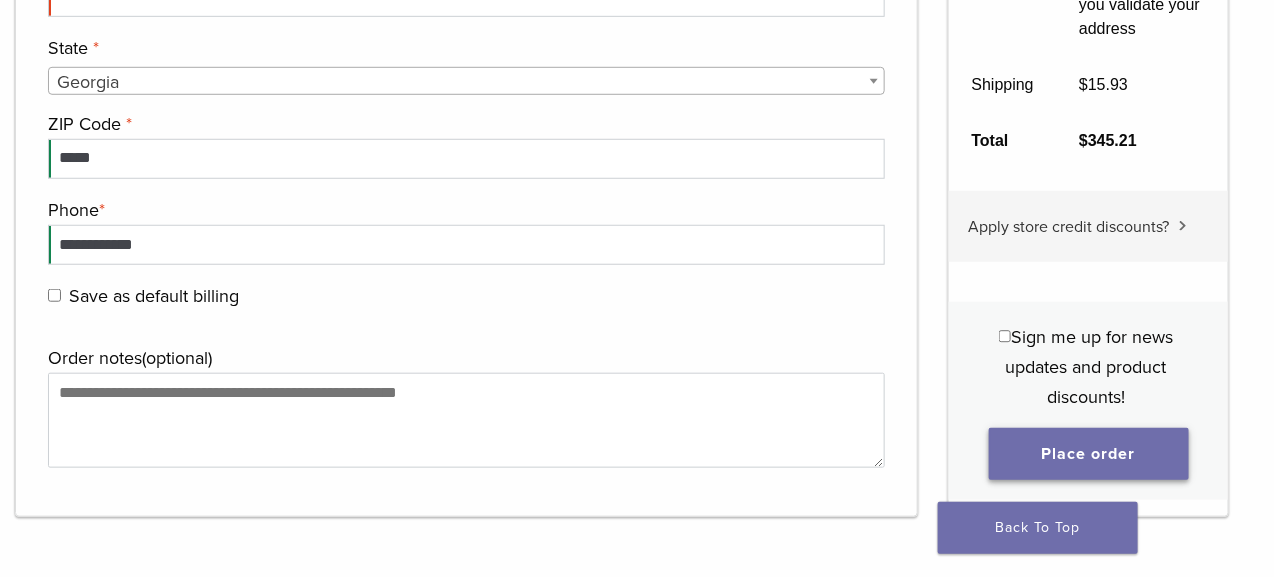 click on "Place order" at bounding box center (1089, 454) 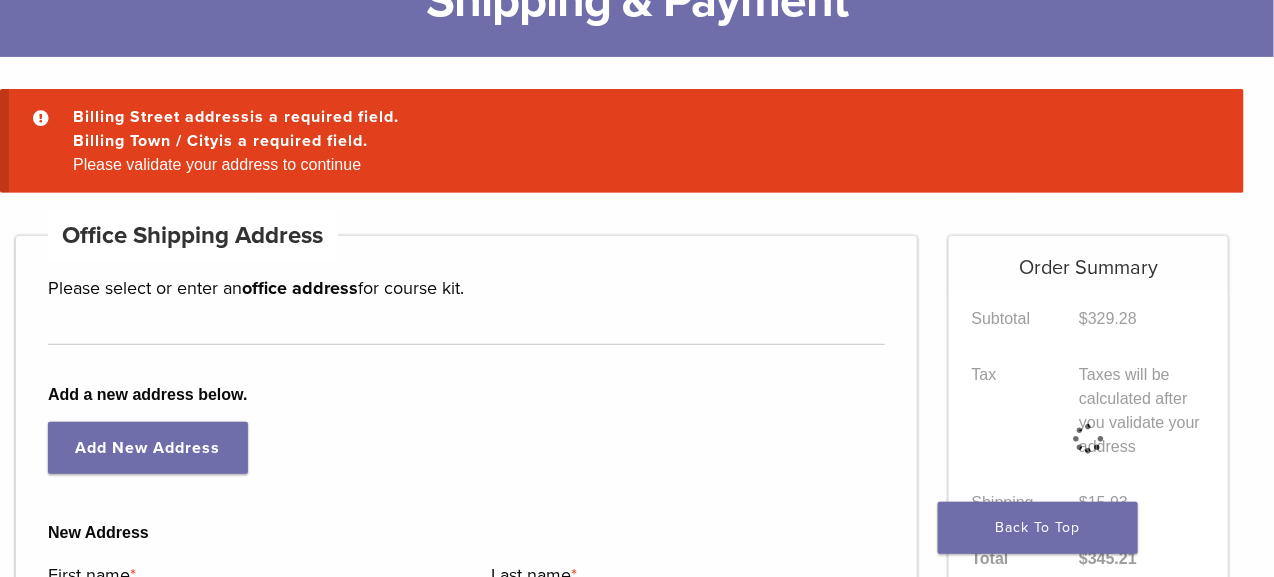 scroll, scrollTop: 157, scrollLeft: 0, axis: vertical 